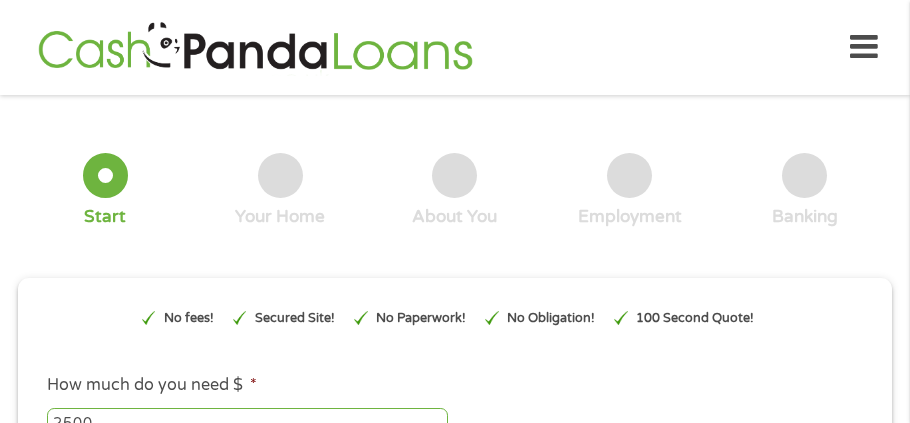 scroll, scrollTop: 0, scrollLeft: 0, axis: both 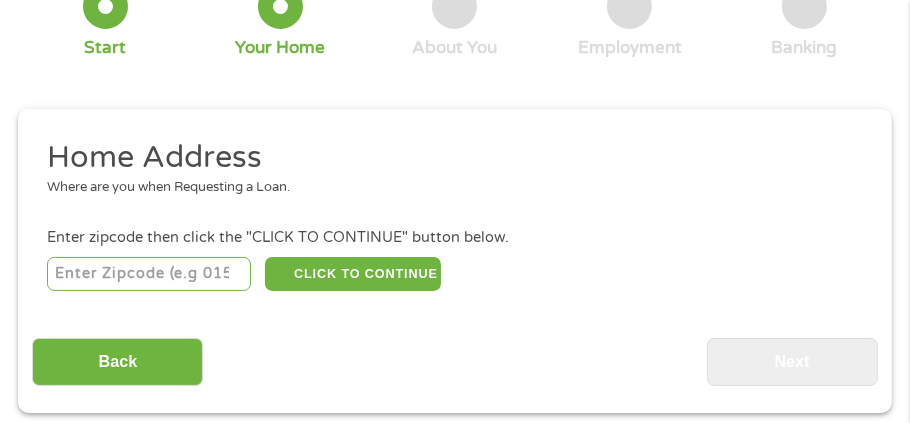 click at bounding box center (149, 274) 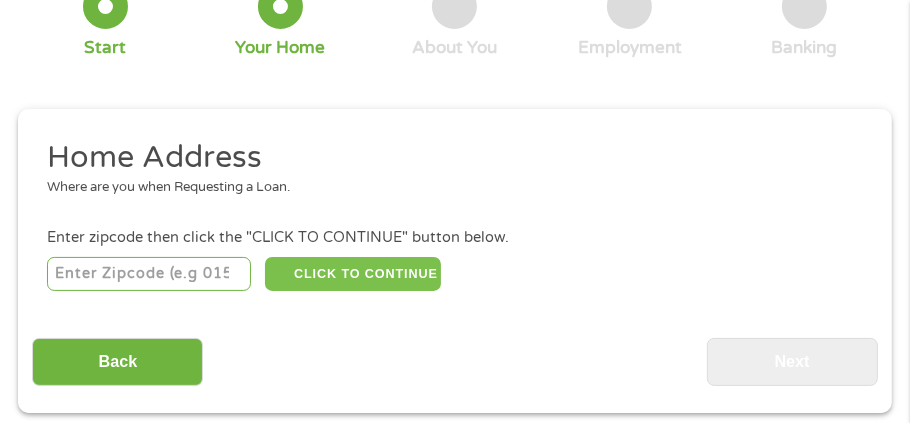 click on "CLICK TO CONTINUE" at bounding box center (352, 274) 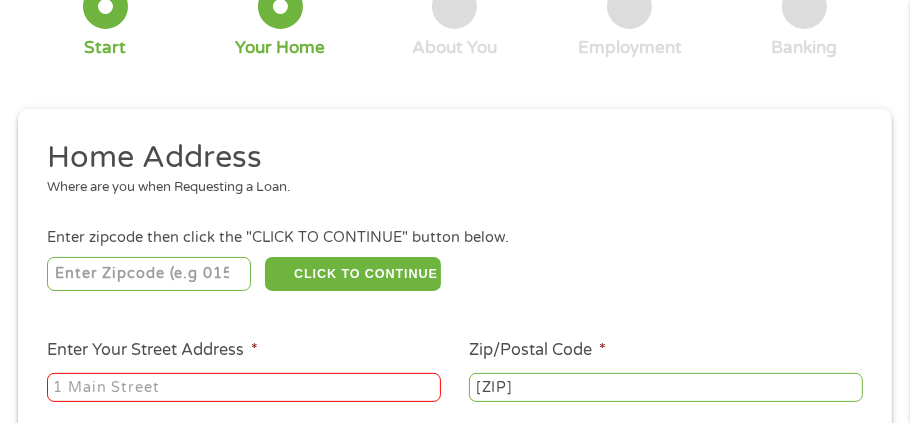 click on "Enter Your Street Address *" at bounding box center (244, 388) 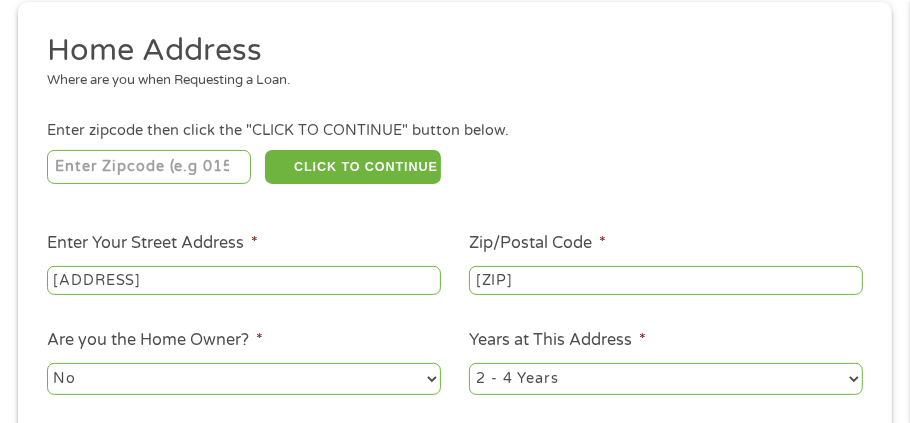 scroll, scrollTop: 316, scrollLeft: 0, axis: vertical 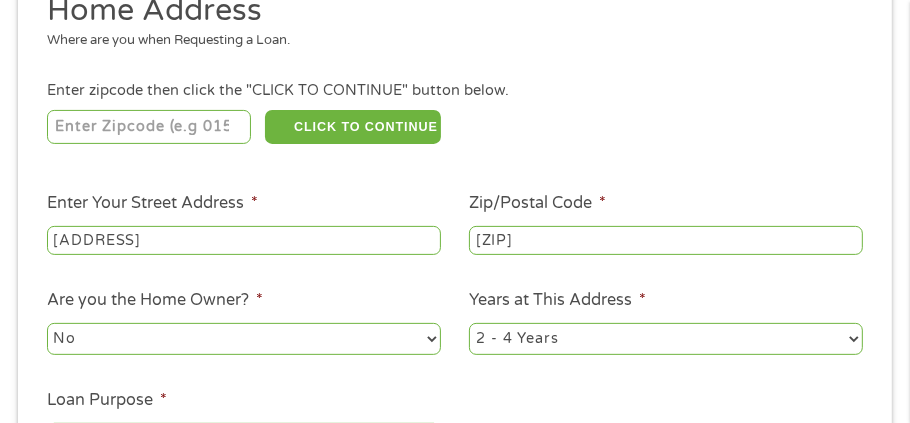 click on "1 Year or less 1 - 2 Years 2 - 4 Years Over 4 Years" at bounding box center (666, 339) 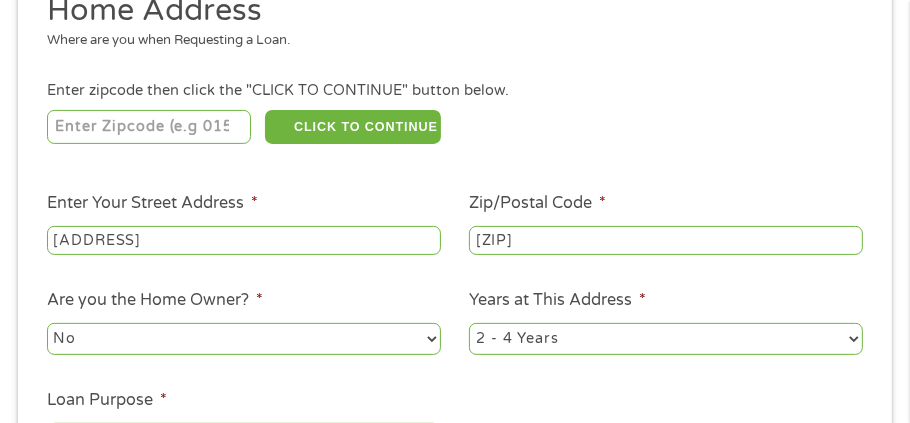 select on "24months" 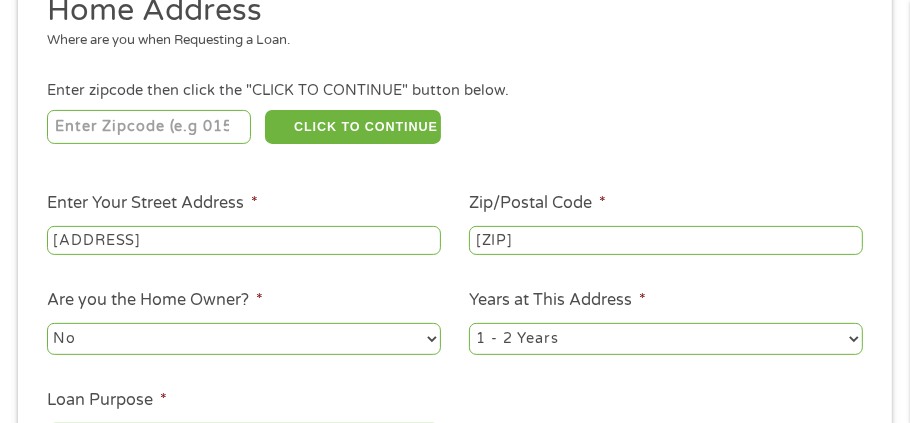 click on "1 Year or less 1 - 2 Years 2 - 4 Years Over 4 Years" at bounding box center (666, 339) 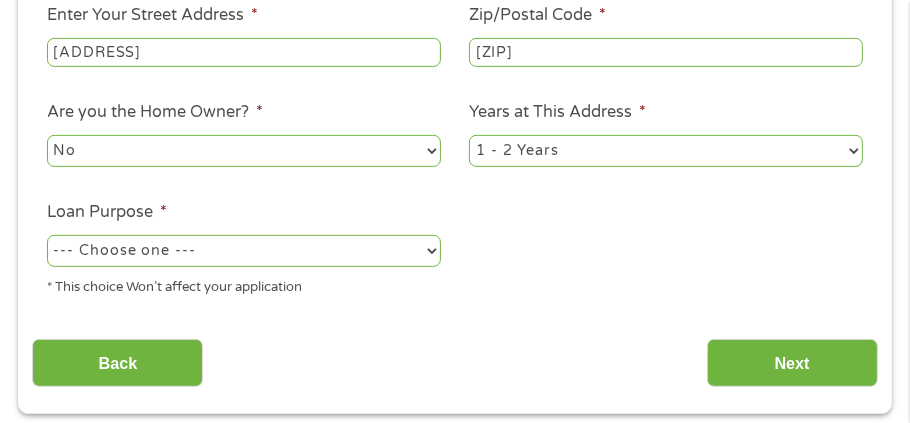 scroll, scrollTop: 516, scrollLeft: 0, axis: vertical 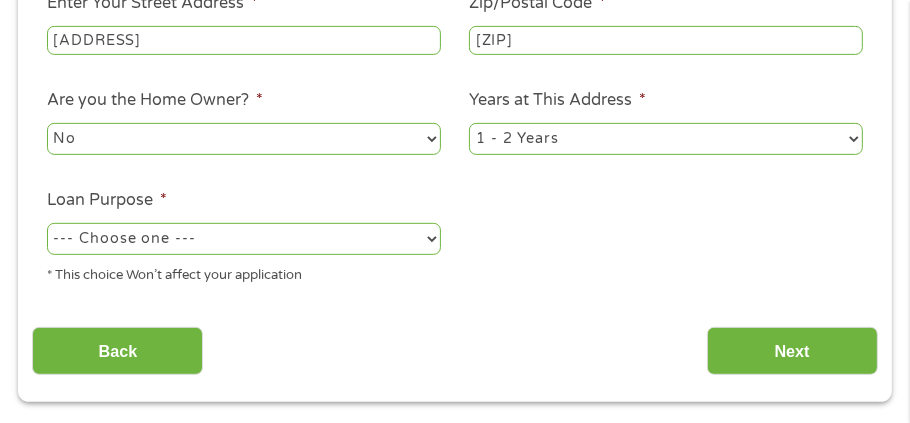 click on "--- Choose one --- Pay Bills Debt Consolidation Home Improvement Major Purchase Car Loan Short Term Cash Medical Expenses Other" at bounding box center (244, 239) 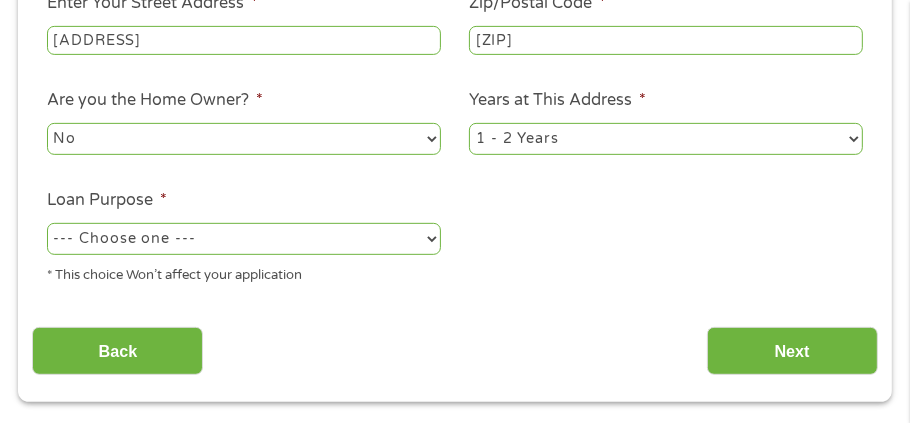 select on "other" 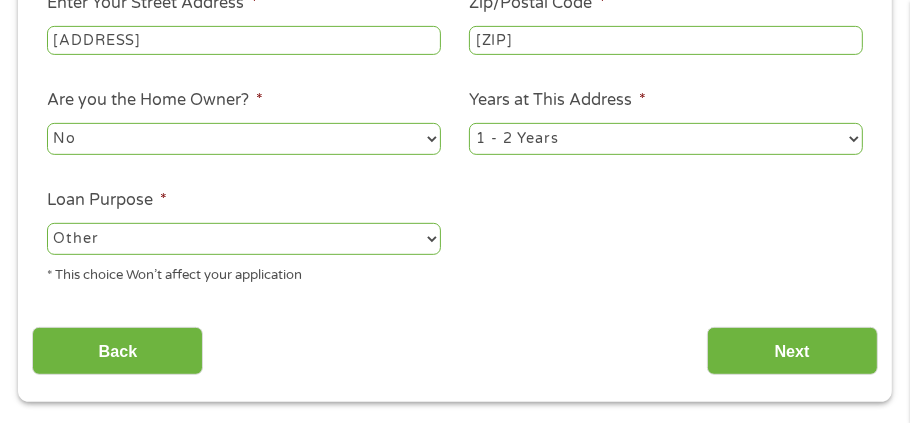 click on "--- Choose one --- Pay Bills Debt Consolidation Home Improvement Major Purchase Car Loan Short Term Cash Medical Expenses Other" at bounding box center (244, 239) 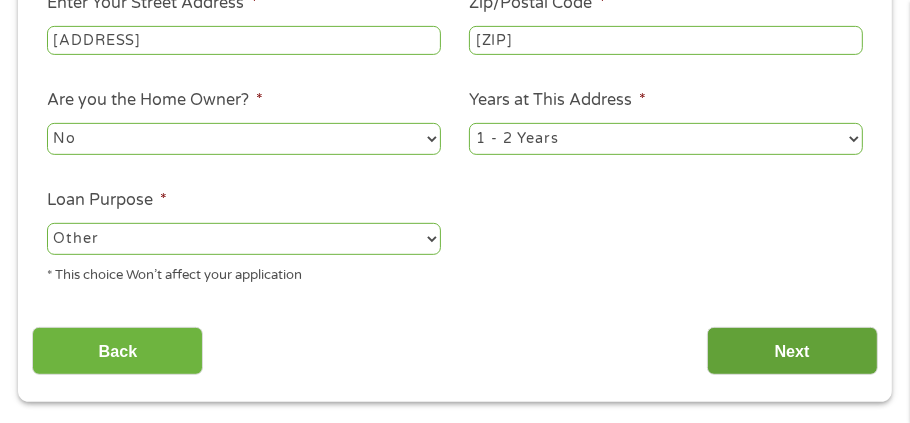 click on "Next" at bounding box center [792, 351] 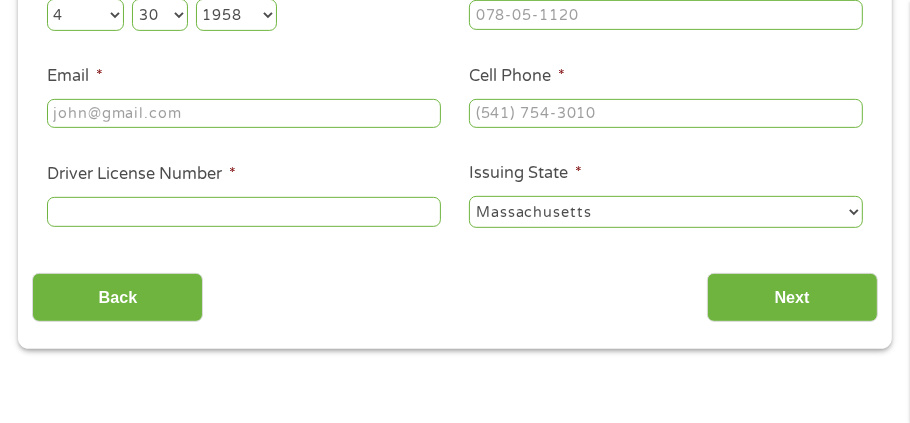 scroll, scrollTop: 7, scrollLeft: 8, axis: both 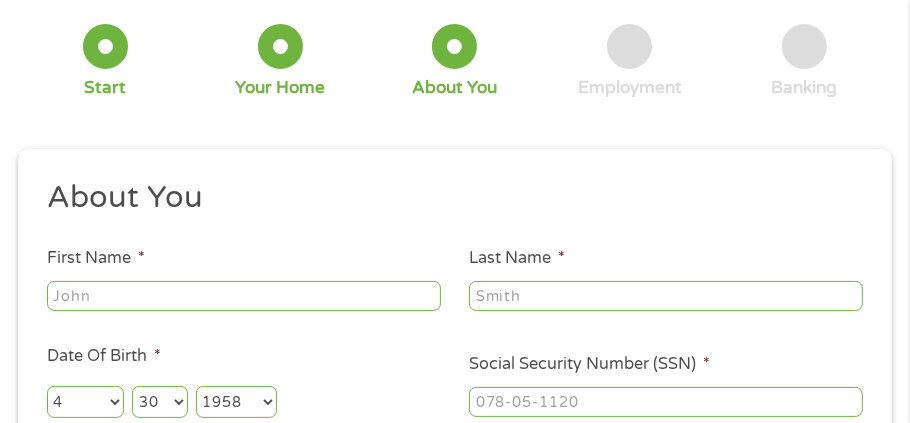 click on "About You This field is hidden when viewing the form Title * --- Choose one --- Mr Ms Mrs Miss First Name * Last Name * Date Of Birth * Month Month 1 2 3 4 5 6 7 8 9 10 11 12 Day Day 1 2 3 4 5 6 7 8 9 10 11 12 13 14 15 16 17 18 19 20 21 22 23 24 25 26 27 28 29 30 31 Year Year 2007 2006 2005 2004 2003 2002 2001 2000 1999 1998 1997 1996 1995 1994 1993 1992 1991 1990 1989 1988 1987 1986 1985 1984 1983 1982 1981 1980 1979 1978 1977 1976 1975 1974 1973 1972 1971 1970 1969 1968 1967 1966 1965 1964 1963 1962 1961 1960 1959 1958 1957 1956 1955 1954 1953 1952 1951 1950 1949 1948 1947 1946 1945 1944 1943 1942 1941 1940 1939 1938 1937 1936 1935 1934 1933 1932 1931 1930 1929 1928 1927 1926 1925 1924 1923 1922 1921 1920 Social Security Number (SSN) * Email *
Cell Phone * Driver License Number * Issuing State * Alabama Alaska Arizona Arkansas California Colorado Connecticut Delaware District of Columbia Florida Georgia Hawaii Idaho Illinois Indiana Iowa Kansas Maine" at bounding box center (454, 405) 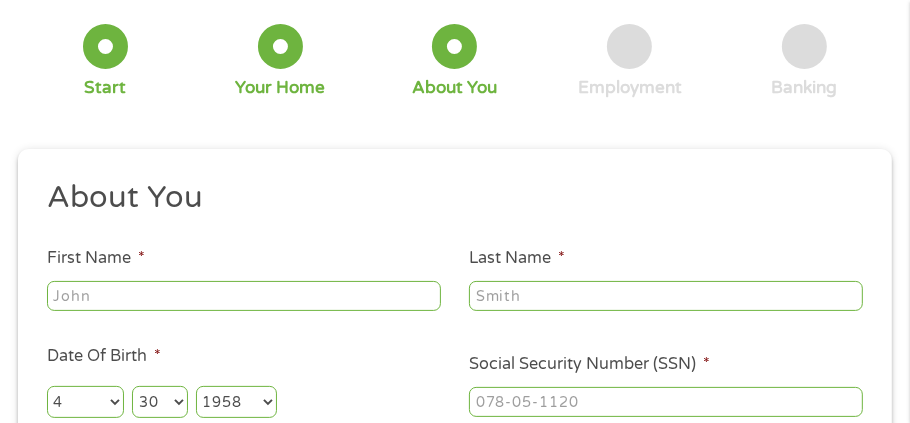click on "First Name *" at bounding box center (244, 296) 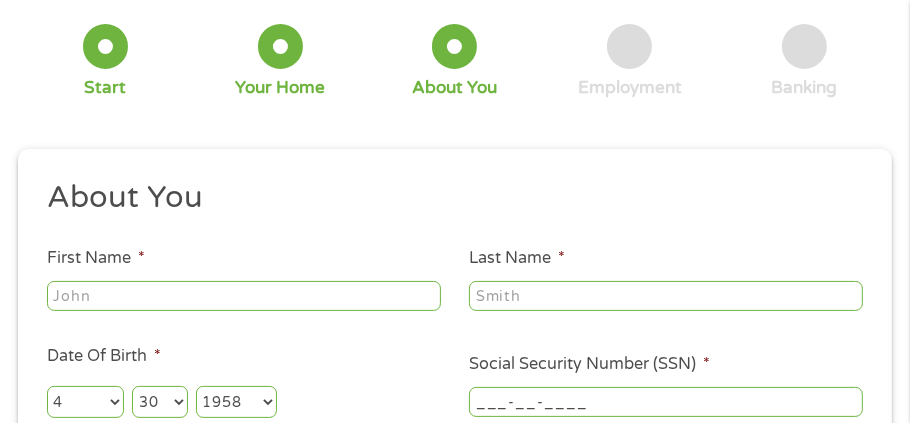 click on "___-__-____" at bounding box center [666, 402] 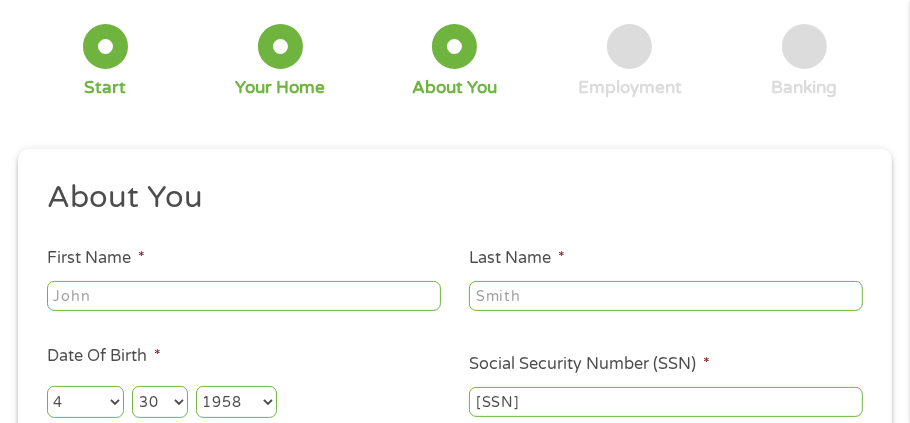 click on "[SSN]" at bounding box center (666, 402) 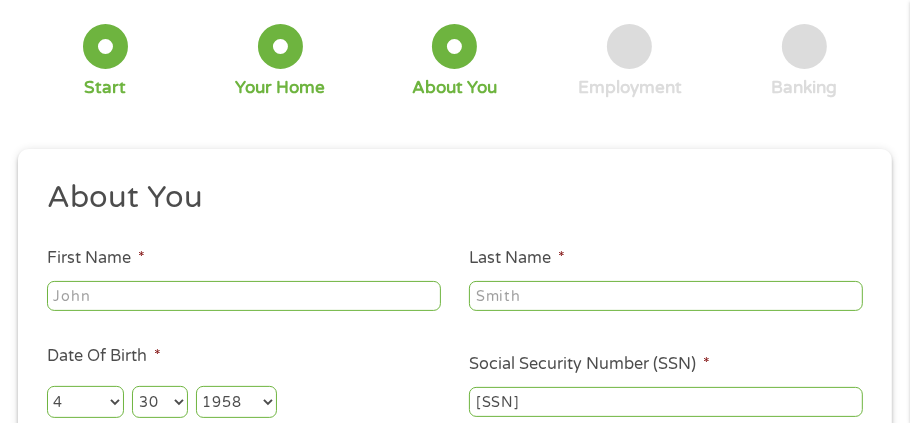 drag, startPoint x: 531, startPoint y: 405, endPoint x: 569, endPoint y: 391, distance: 40.496914 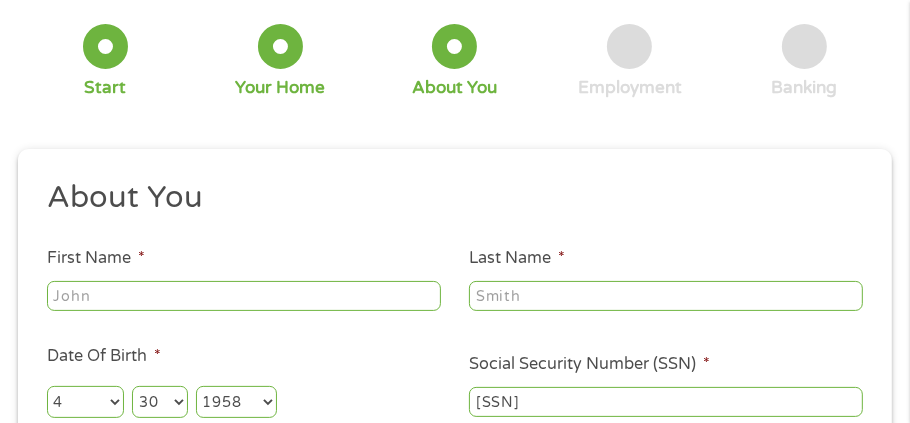 click on "[SSN]" at bounding box center (666, 402) 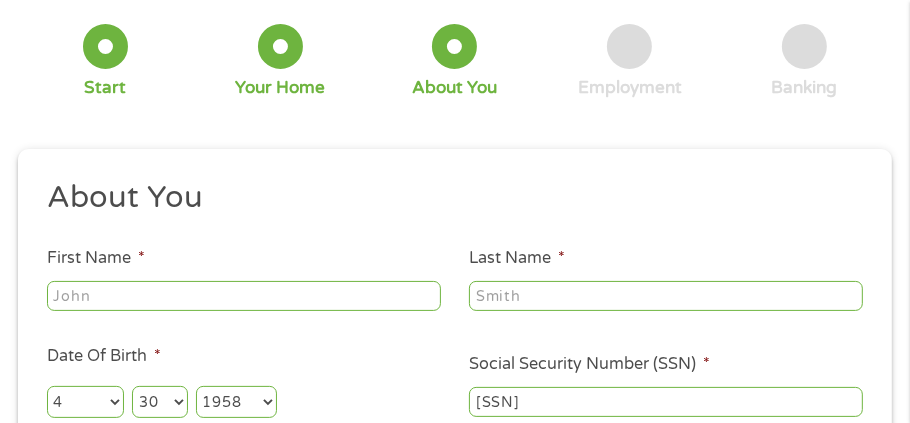 drag, startPoint x: 580, startPoint y: 398, endPoint x: 524, endPoint y: 400, distance: 56.0357 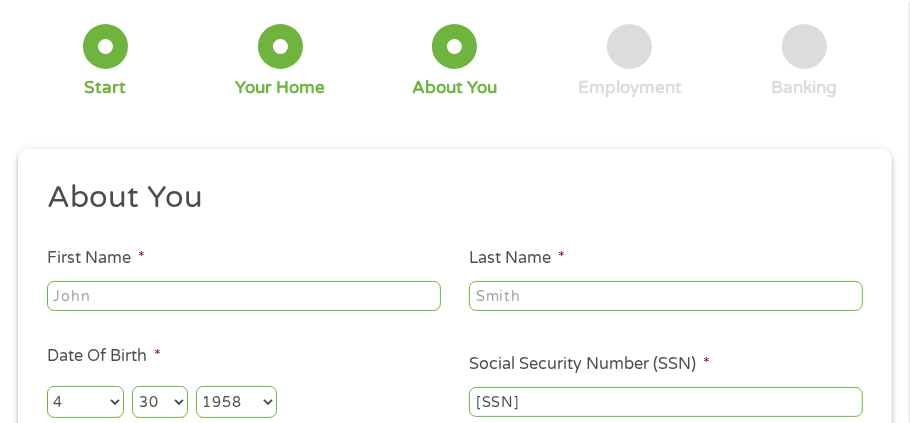 click on "[SSN]" at bounding box center (666, 402) 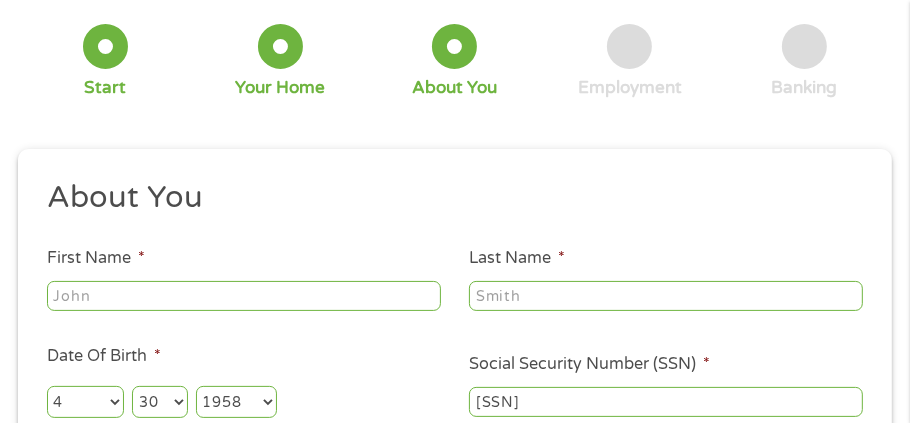drag, startPoint x: 473, startPoint y: 400, endPoint x: 615, endPoint y: 385, distance: 142.79005 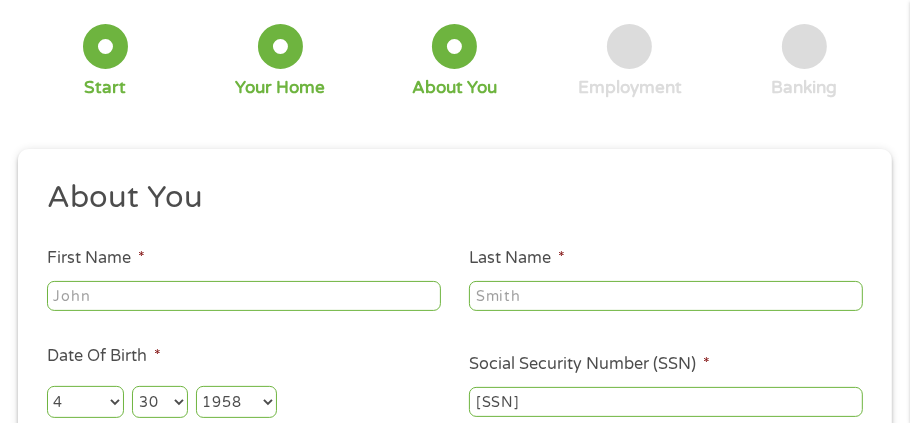 click on "[SSN]" at bounding box center [666, 402] 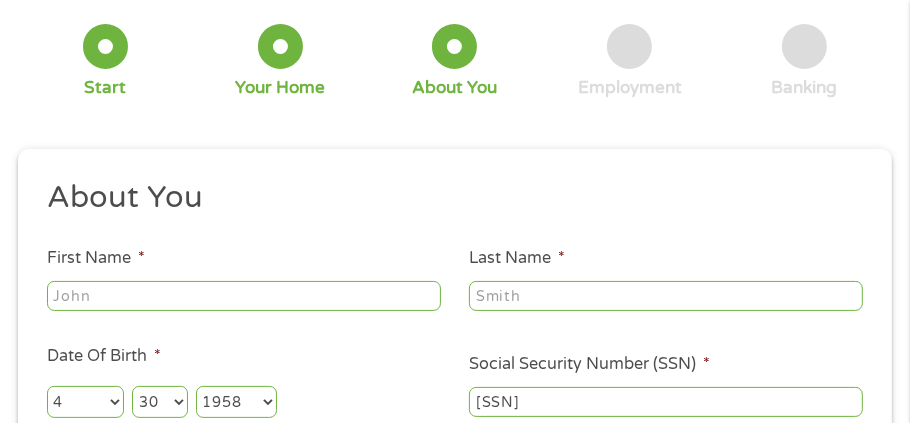 drag, startPoint x: 615, startPoint y: 385, endPoint x: 590, endPoint y: 398, distance: 28.178005 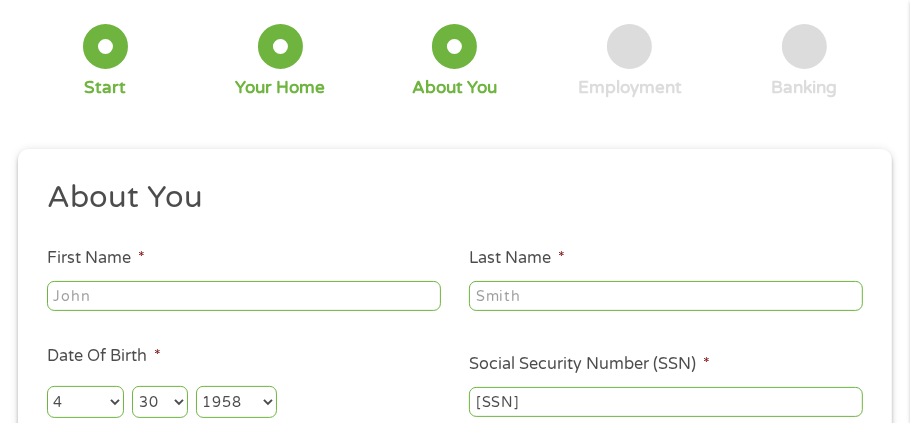 click on "[SSN]" at bounding box center (666, 402) 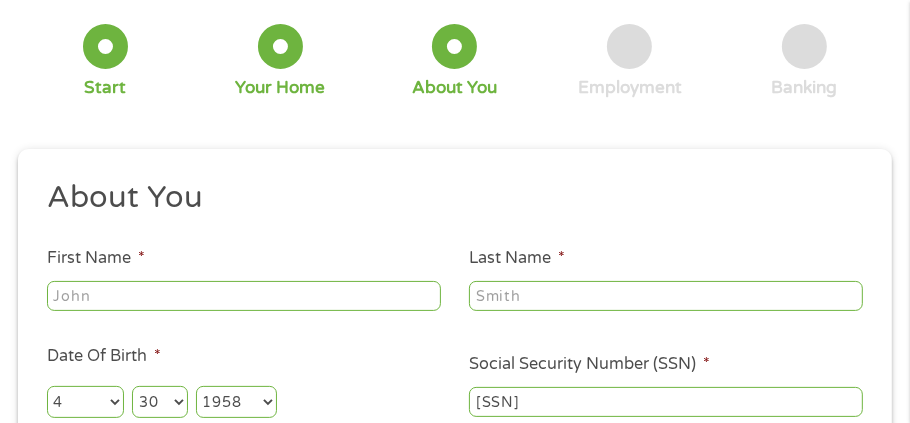 type on "[SSN]" 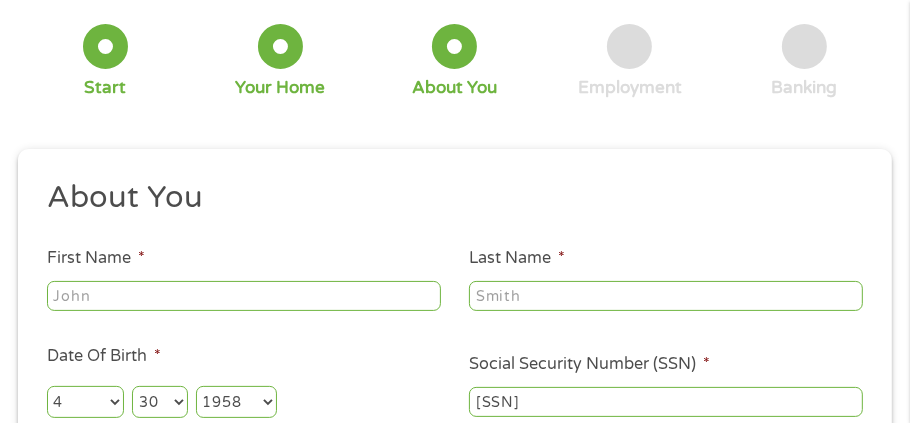 click on "First Name *" at bounding box center [244, 296] 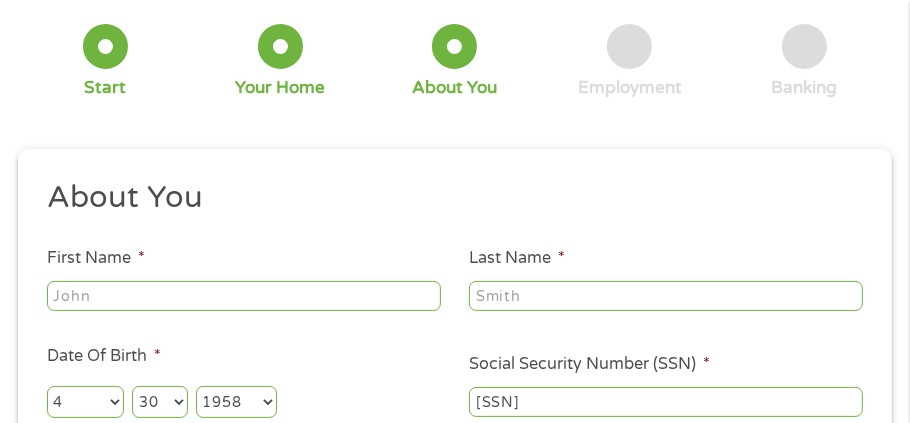 type on "[NAME]" 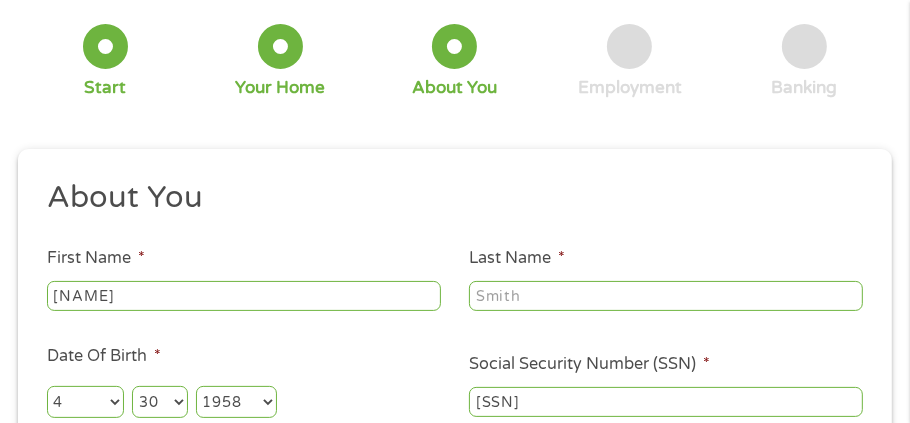 type on "[NAME]" 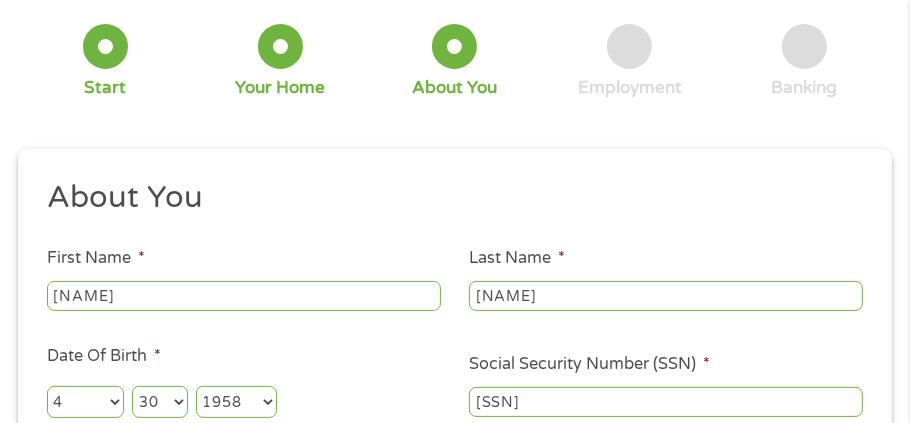 type on "m[EMAIL]" 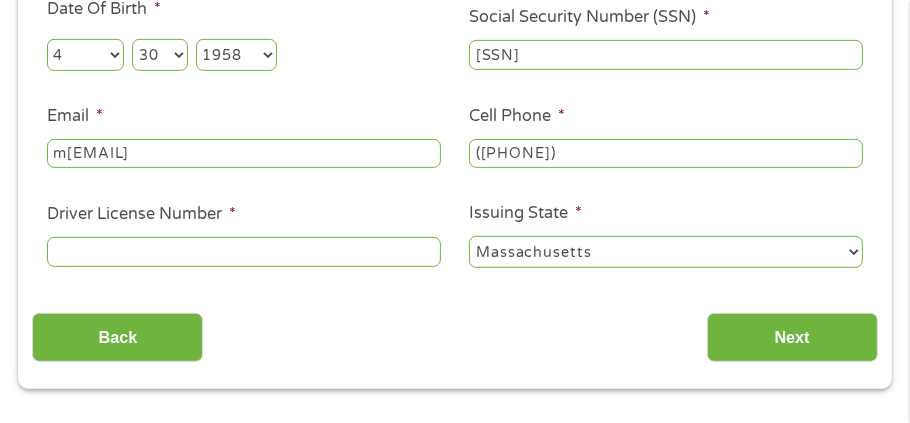 scroll, scrollTop: 489, scrollLeft: 0, axis: vertical 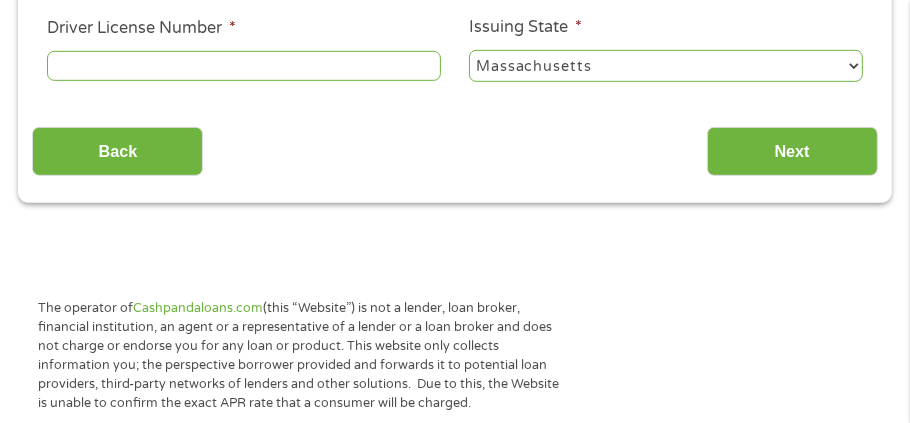 click on "Driver License Number *" at bounding box center [244, 66] 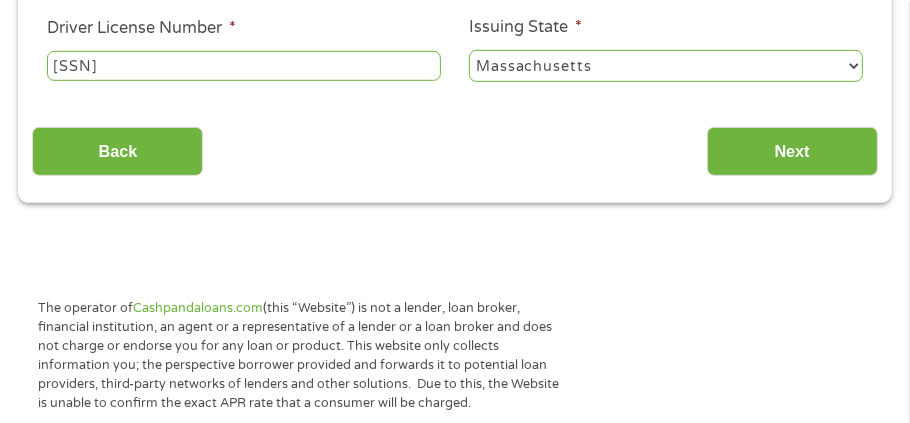 drag, startPoint x: 129, startPoint y: 67, endPoint x: 208, endPoint y: 57, distance: 79.630394 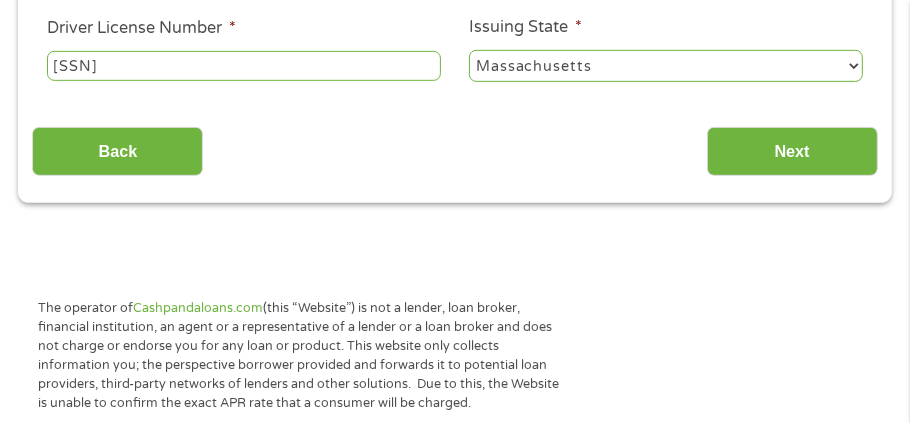 click on "[SSN]" at bounding box center (244, 66) 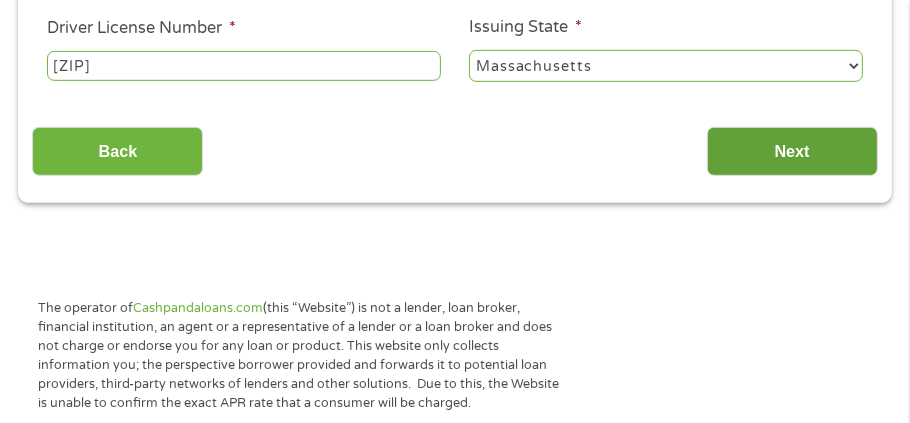 type on "[ZIP]" 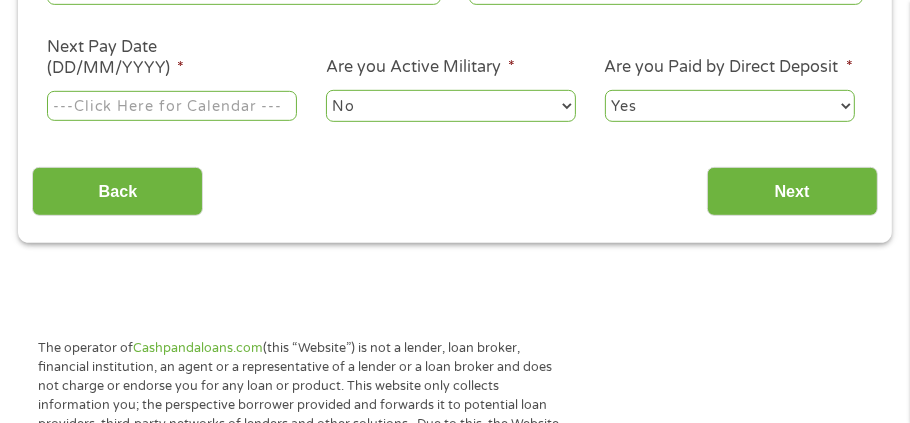 scroll, scrollTop: 627, scrollLeft: 0, axis: vertical 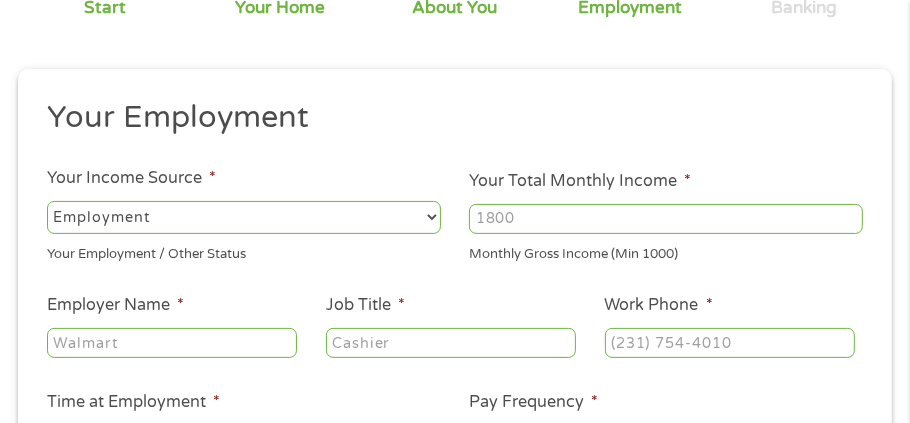 click on "--- Choose one --- Employment Self Employed Benefits" at bounding box center [244, 217] 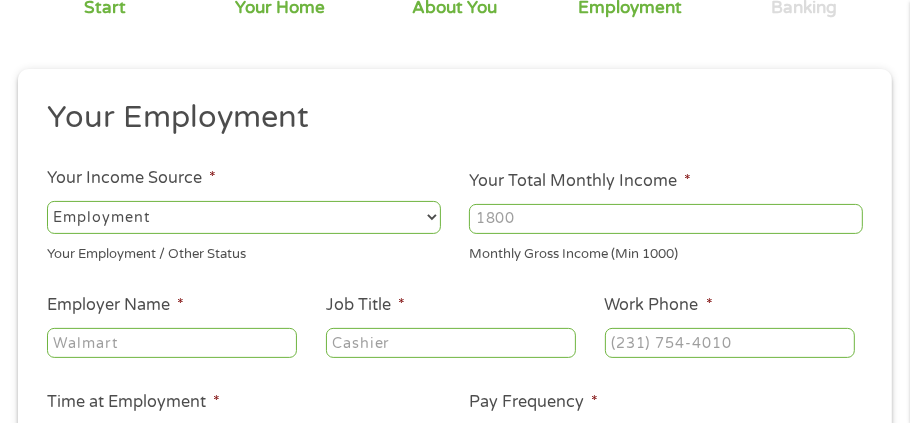 select on "benefits" 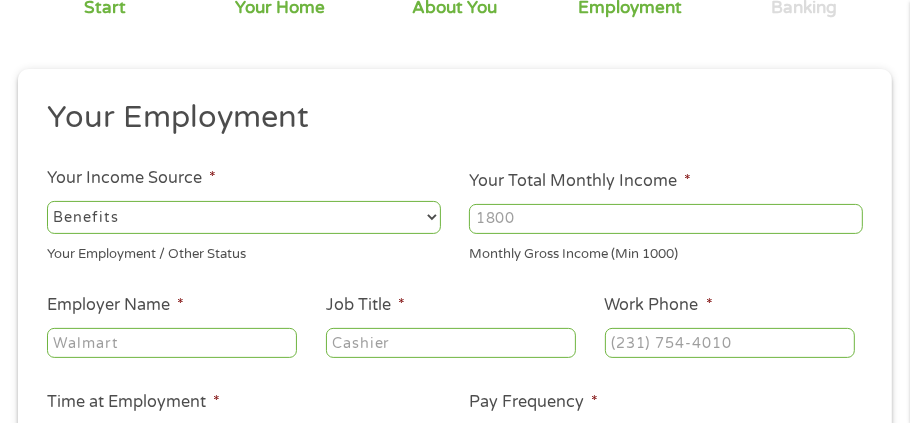 click on "--- Choose one --- Employment Self Employed Benefits" at bounding box center (244, 217) 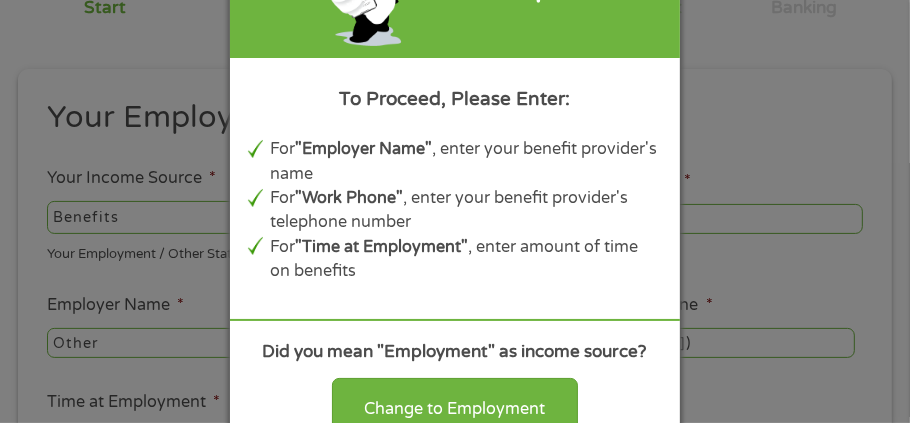 click on "Panda Tips To Proceed, Please Enter: For  "Employer Name" , enter your benefit provider's name For  "Work Phone" , enter your benefit provider's telephone number For  "Time at Employment" , enter amount of time on benefits Did you mean "Employment" as income source? Change to Employment Continue with selection" at bounding box center [455, 211] 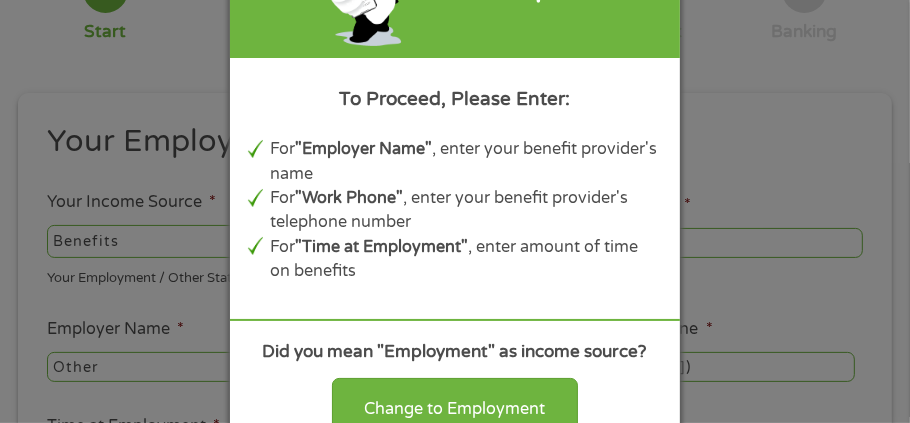 scroll, scrollTop: 169, scrollLeft: 0, axis: vertical 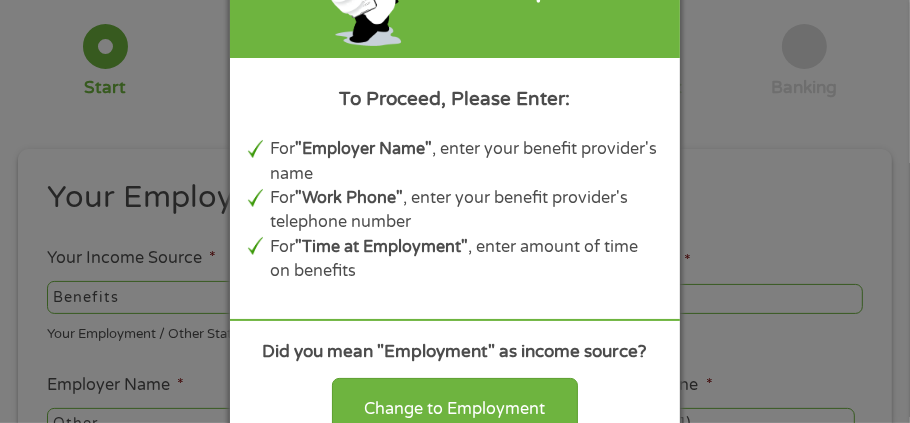 click on "Panda Tips" at bounding box center (455, -13) 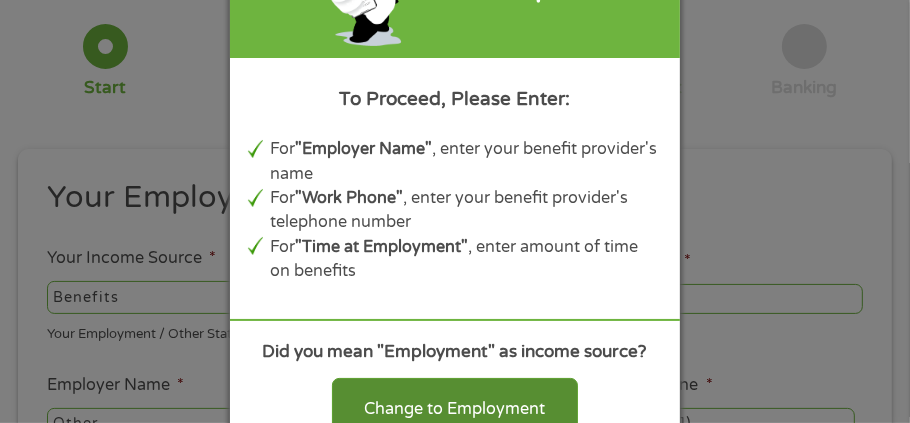 click on "Change to Employment" at bounding box center [455, 409] 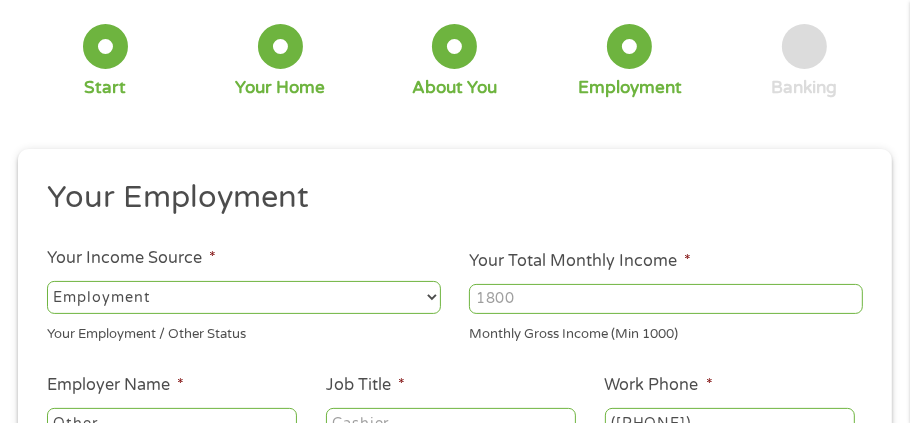 click on "Job Title *" at bounding box center [450, 407] 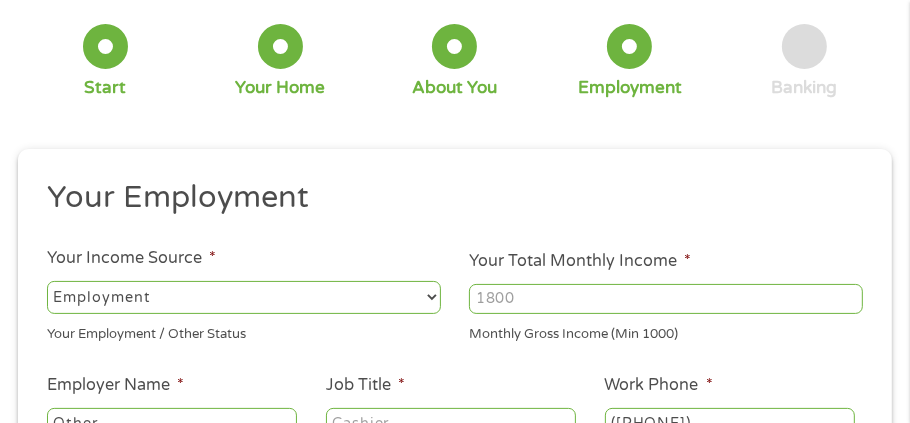 drag, startPoint x: 151, startPoint y: 316, endPoint x: 160, endPoint y: 301, distance: 17.492855 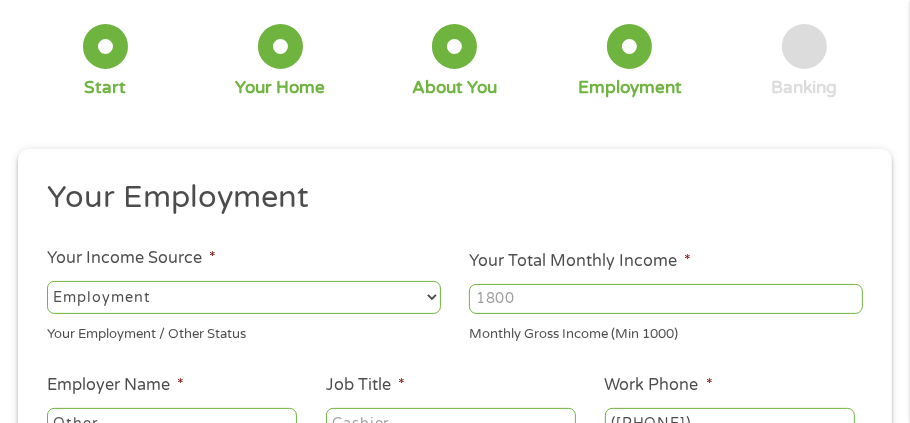 click on "--- Choose one --- Employment Self Employed Benefits" at bounding box center [244, 298] 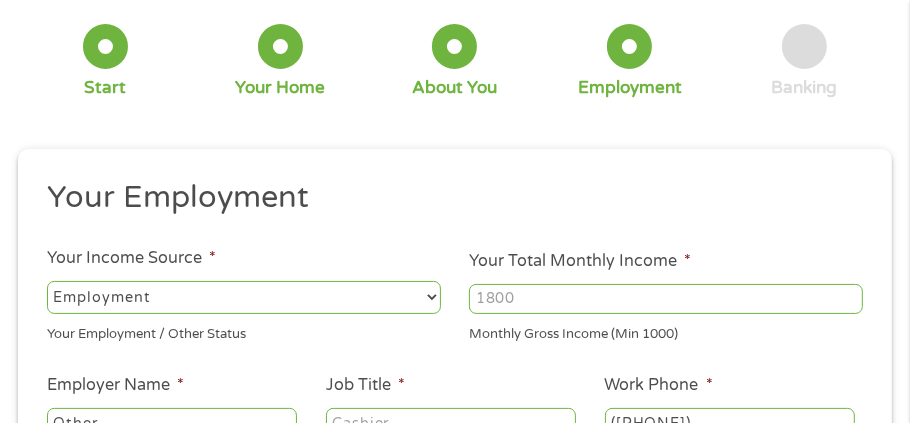 drag, startPoint x: 155, startPoint y: 298, endPoint x: 145, endPoint y: 289, distance: 13.453624 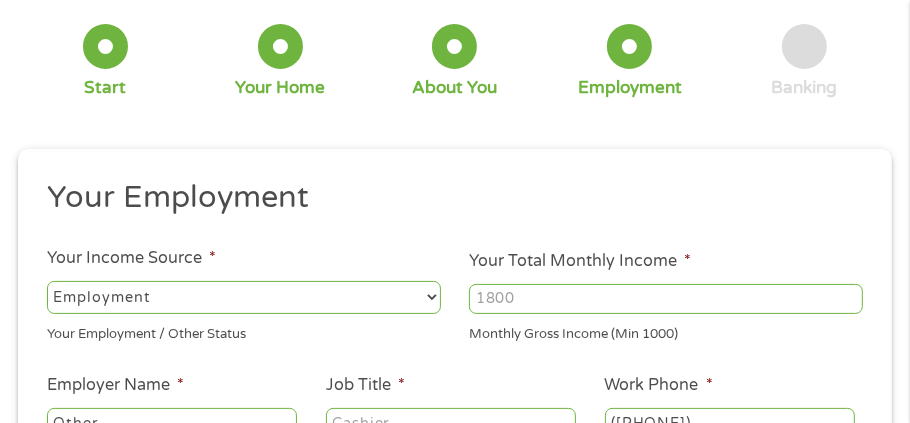 click on "--- Choose one --- Employment Self Employed Benefits" at bounding box center [244, 297] 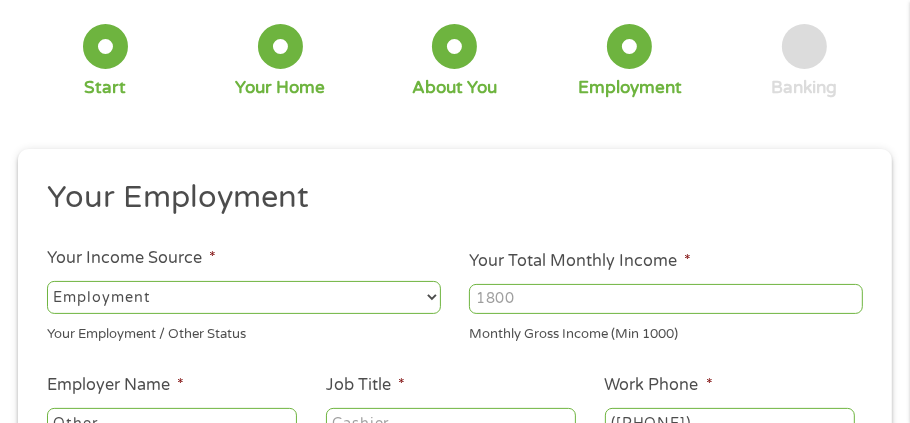 drag, startPoint x: 157, startPoint y: 291, endPoint x: 129, endPoint y: 296, distance: 28.442924 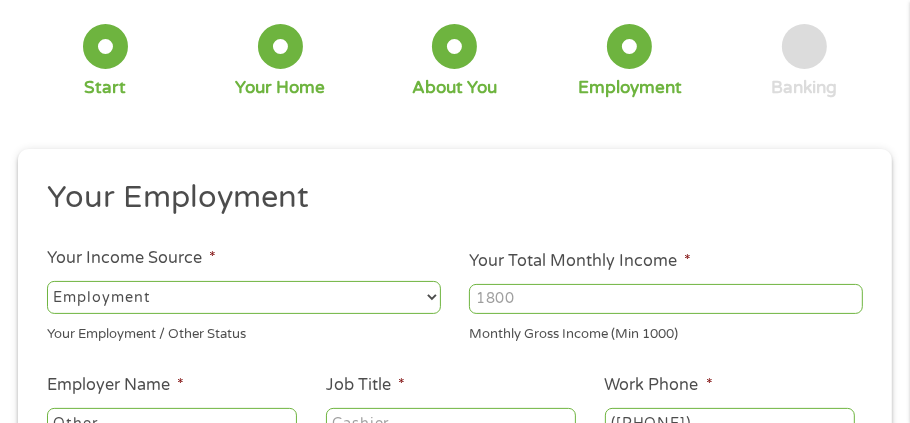 click on "--- Choose one --- Employment Self Employed Benefits" at bounding box center [244, 297] 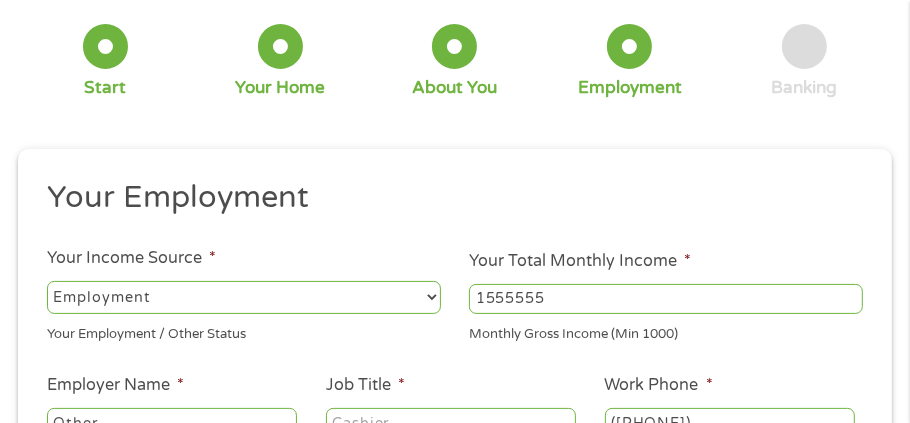 type on "15555550" 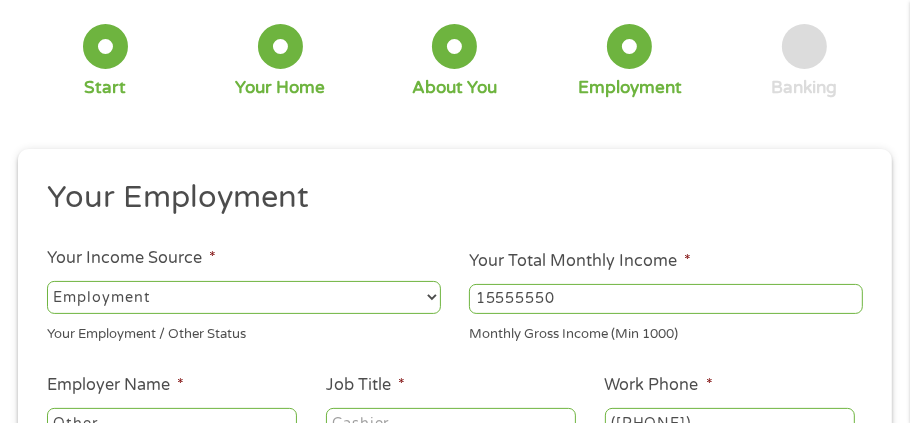 click on "15555550" at bounding box center [666, 299] 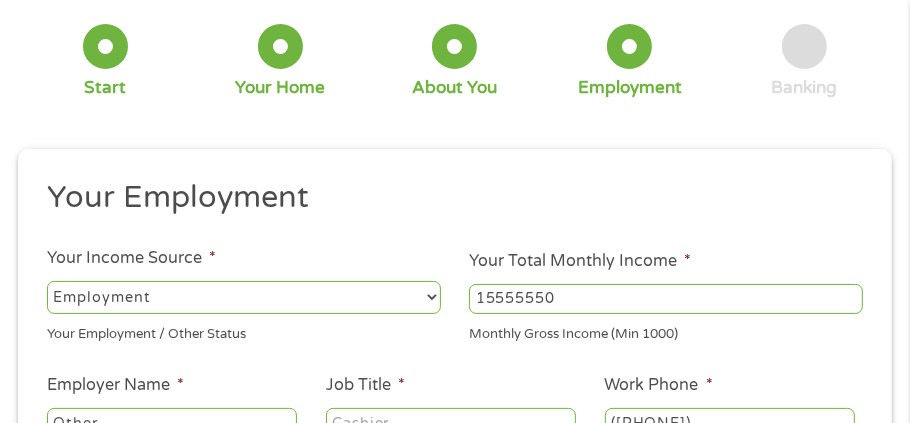 drag, startPoint x: 556, startPoint y: 293, endPoint x: 463, endPoint y: 308, distance: 94.20191 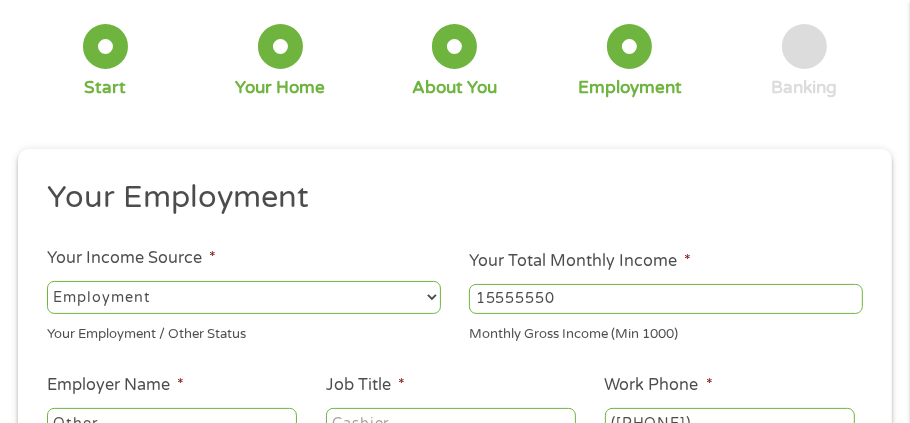 click on "Your Total Monthly Income * [PHONE] Monthly Gross Income (Min 1000)" at bounding box center [666, 296] 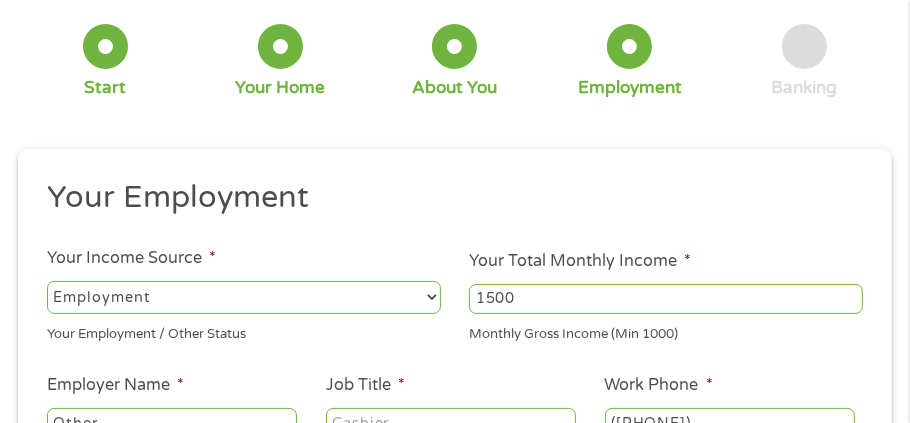 type on "1500" 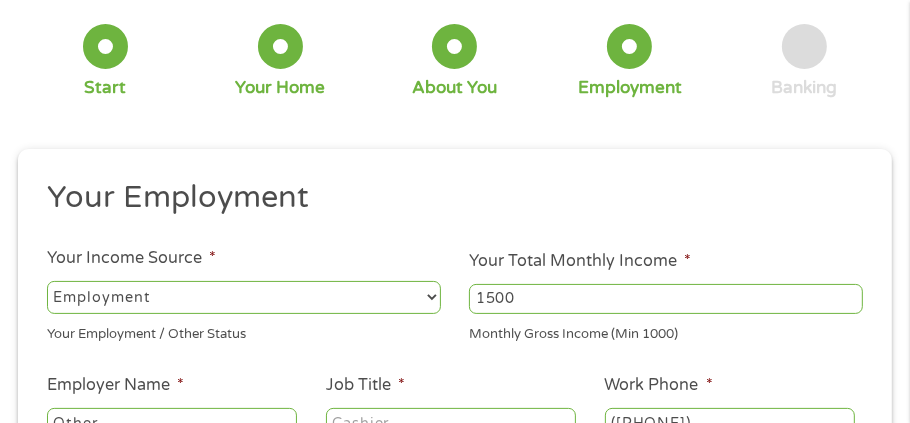 click on "1 Start 2 Your Home 3 About You 4 Employment 5 Banking 6
This field is hidden when viewing the form gclid EAIaIQobChMI9fDzhrbqjgMVek7_AR0PmgrSEAAYAiAAEgLWavD_BwE This field is hidden when viewing the form Referrer https://www.cashpandaloans.com/payday-loans/?medium=adwords&source=adwords&campaign=22549846227&adgroup=188036189468&creative=752033242951&position=&keyword=approval%20loan%20regardless%20of%20credit&utm_term=searchterm&matchtype=term&device=c&network=s&gad_source=5&gad_campaignid=22549846227&gclid=EAIaIQobChMI9fDzhrbqjgMVek7_AR0PmgrSEAAYAiAAEgLWavD_BwE This field is hidden when viewing the form Source adwords This field is hidden when viewing the form Campaign 22549846227 This field is hidden when viewing the form Medium adwords This field is hidden when viewing the form adgroup 188036189468 This field is hidden when viewing the form creative 752033242951 position {term}" at bounding box center (455, 378) 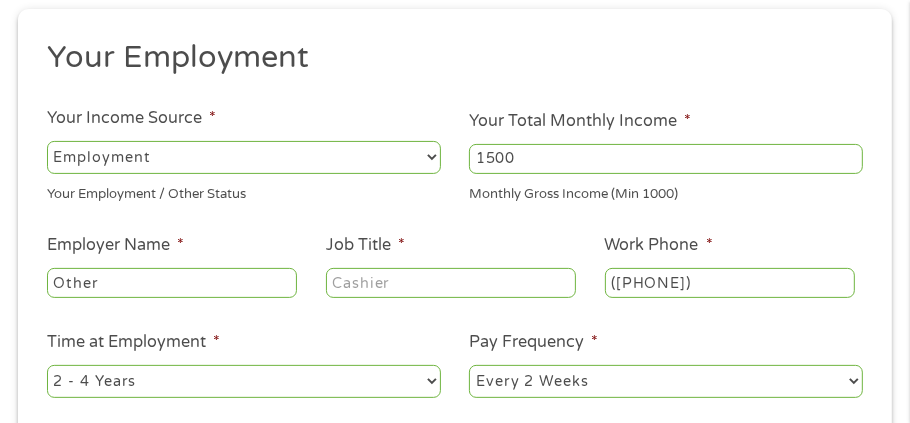 scroll, scrollTop: 289, scrollLeft: 0, axis: vertical 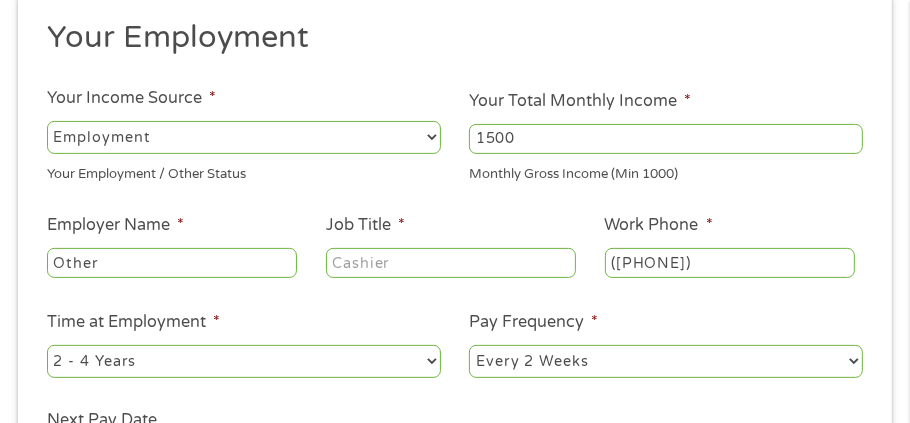 click on "Other" at bounding box center (172, 263) 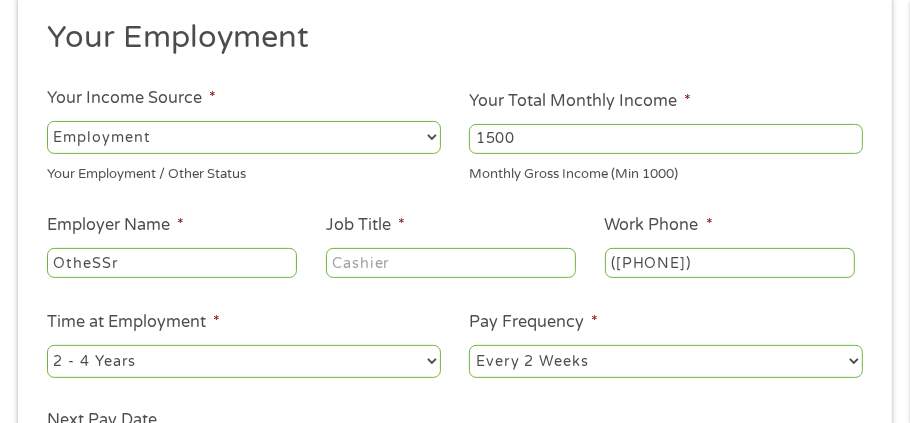 type on "OtheSSAr" 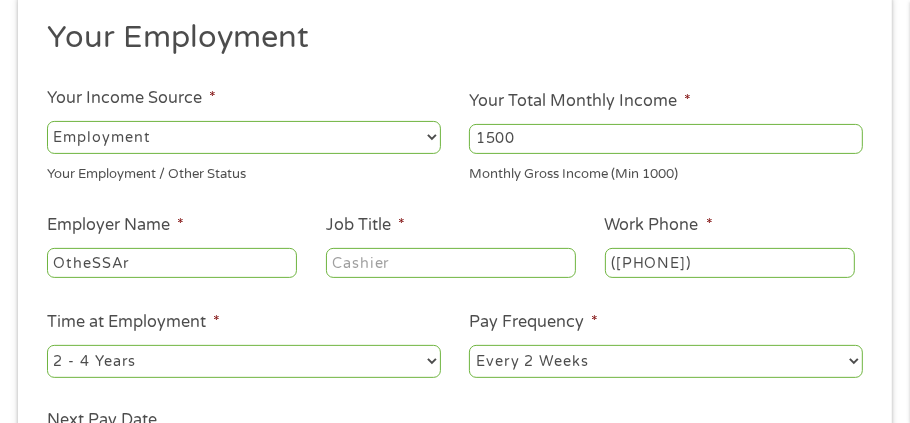 drag, startPoint x: 131, startPoint y: 257, endPoint x: 32, endPoint y: 257, distance: 99 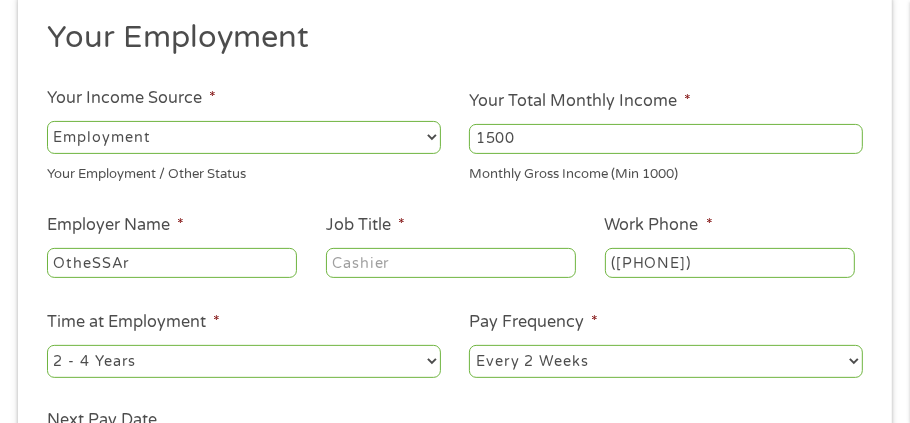 click on "Employer Name * [NAME]" at bounding box center (171, 247) 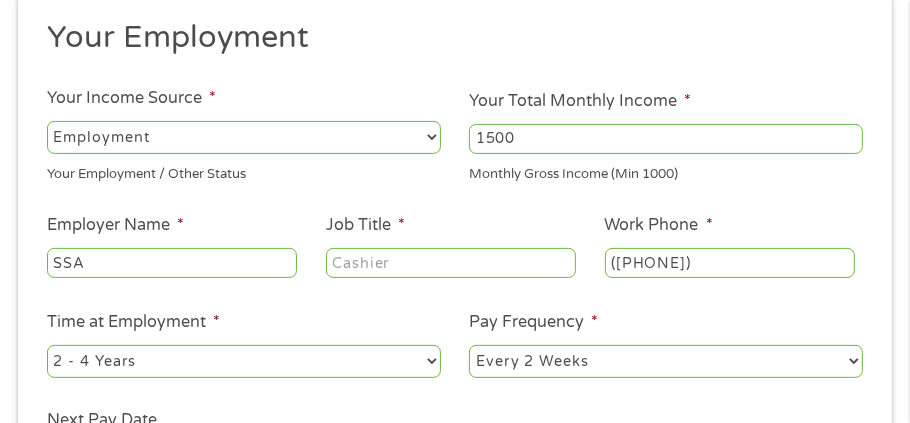 type on "SSA" 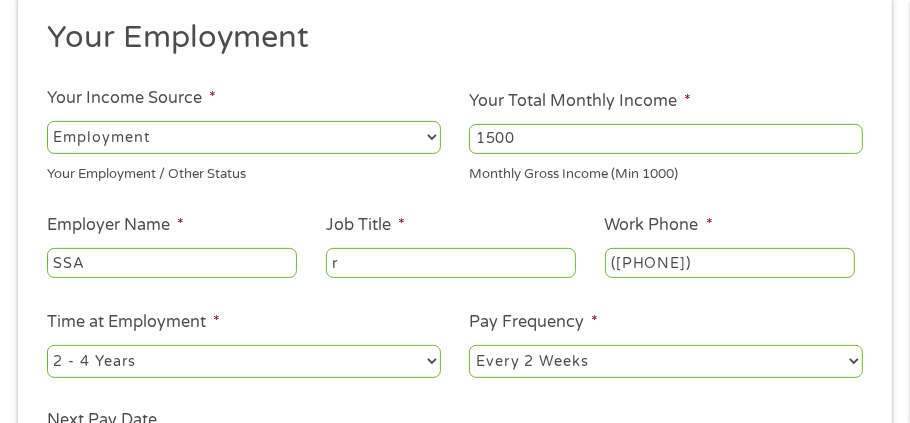 drag, startPoint x: 427, startPoint y: 269, endPoint x: 338, endPoint y: 262, distance: 89.27486 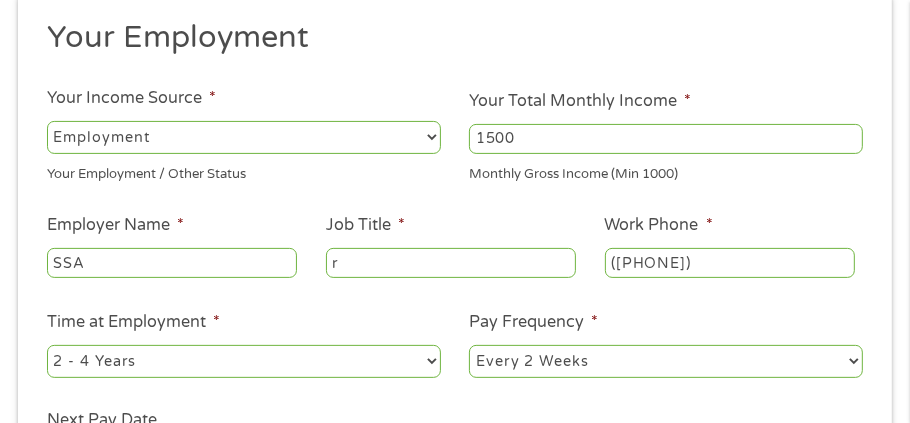 click on "r" at bounding box center (451, 263) 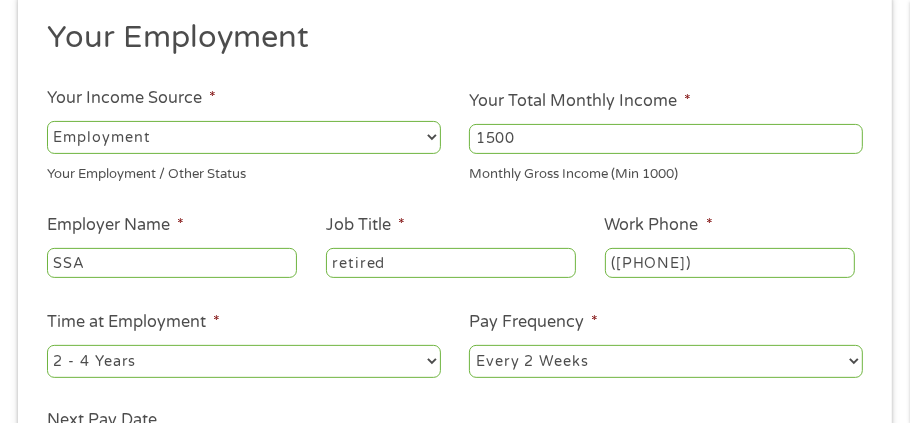 type on "retired" 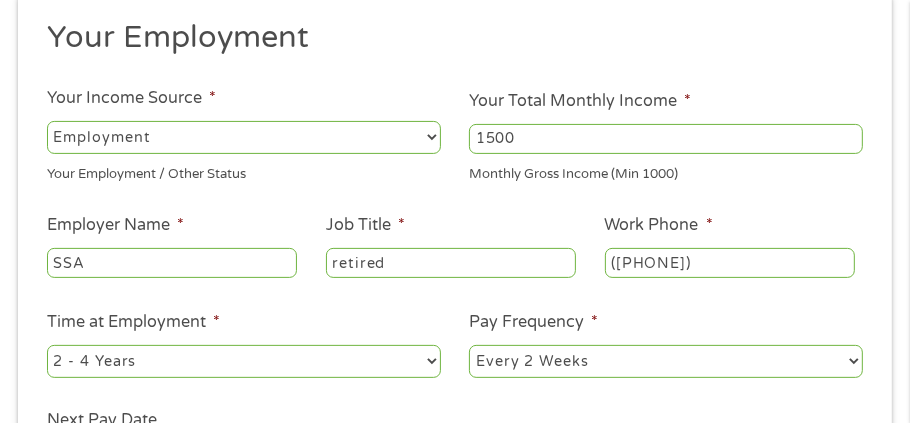 select on "monthly" 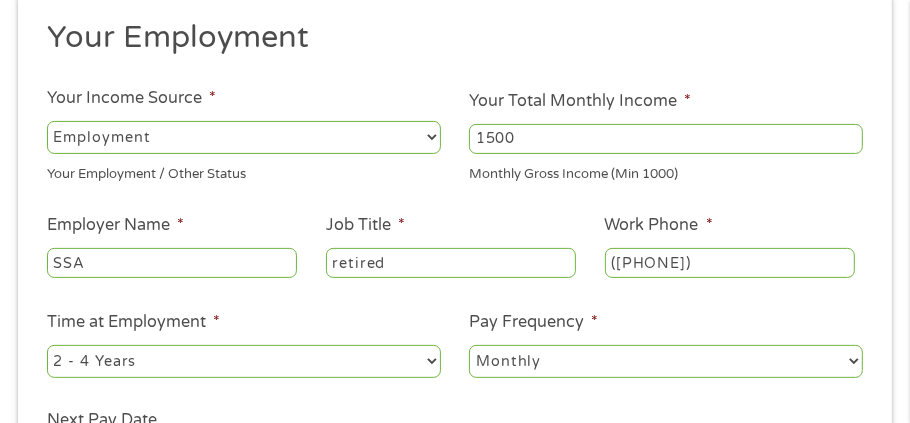 click on "--- Choose one --- Every 2 Weeks Every Week Monthly Semi-Monthly" at bounding box center (666, 361) 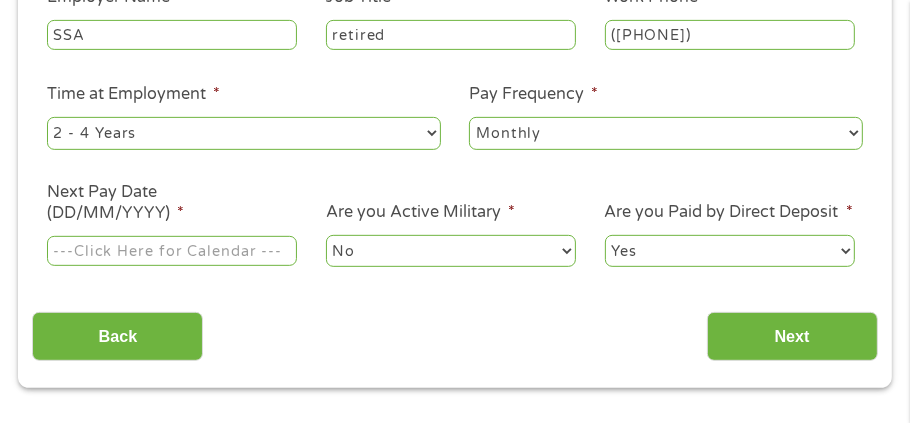 scroll, scrollTop: 529, scrollLeft: 0, axis: vertical 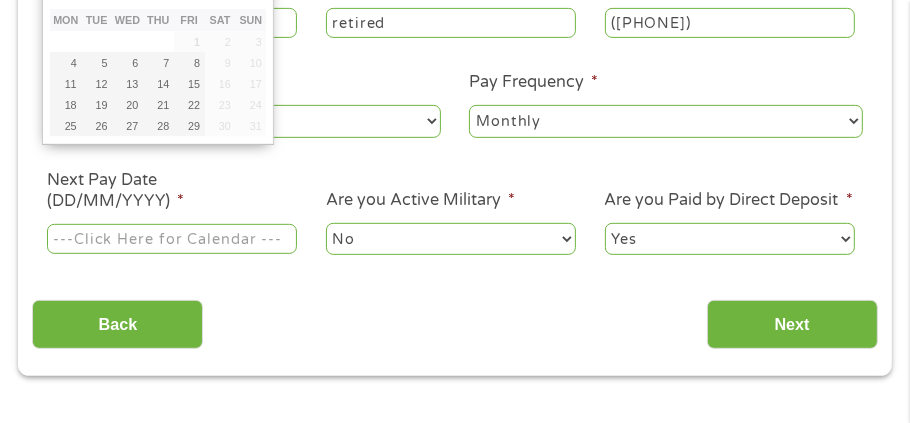 click on "Next Pay Date (DD/MM/YYYY) *" at bounding box center (172, 239) 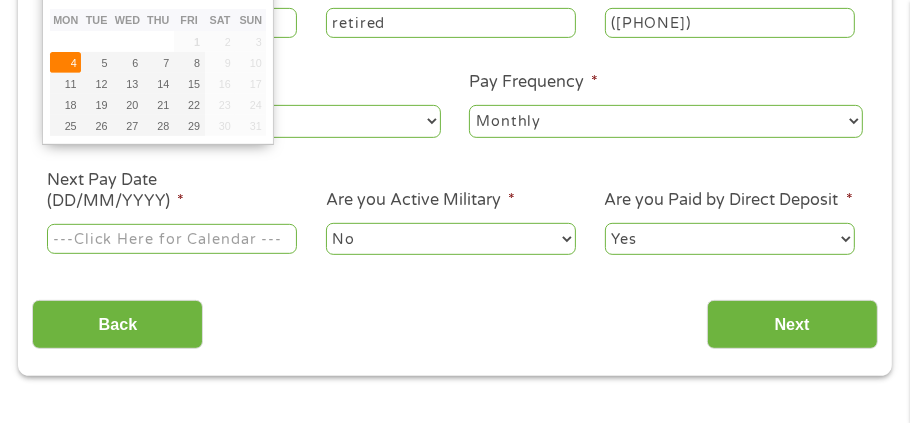 type on "04/08/2025" 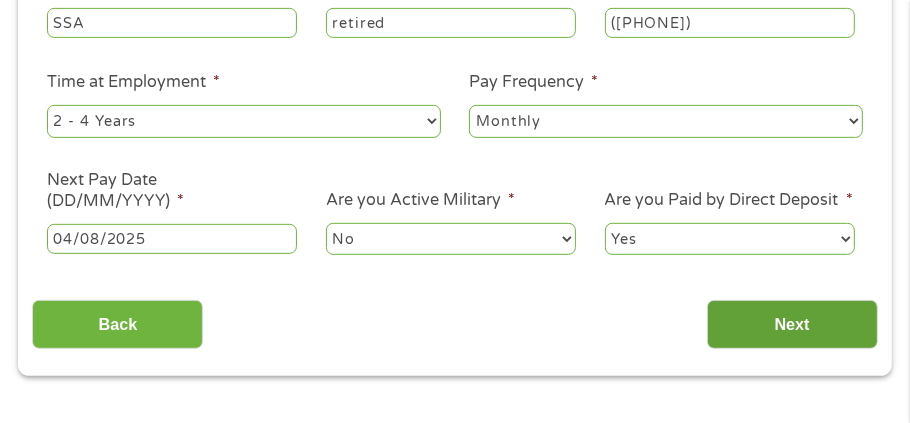 click on "Next" at bounding box center (792, 324) 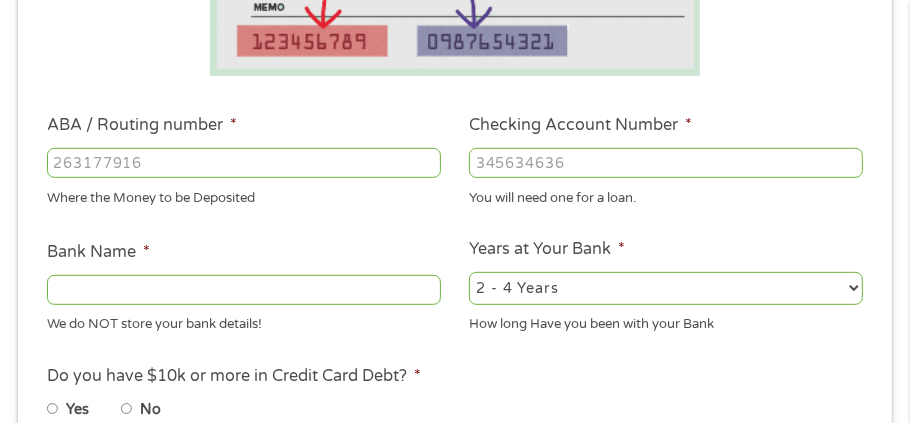 scroll, scrollTop: 333, scrollLeft: 0, axis: vertical 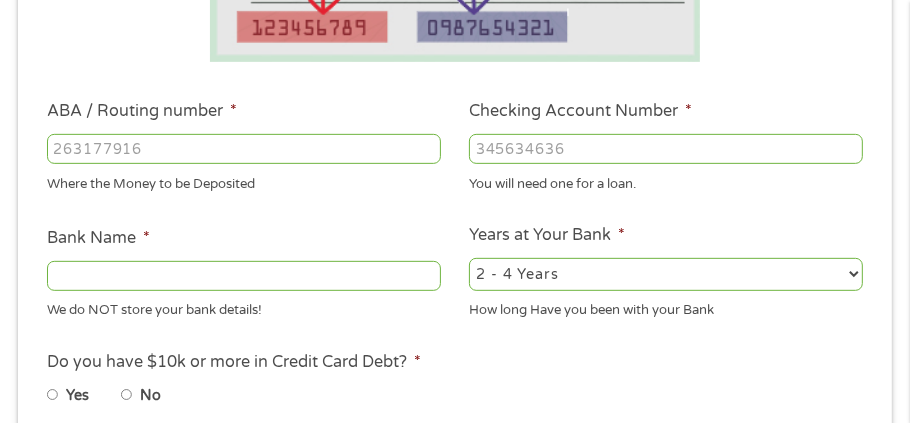 click on "Bank Name *" at bounding box center [244, 276] 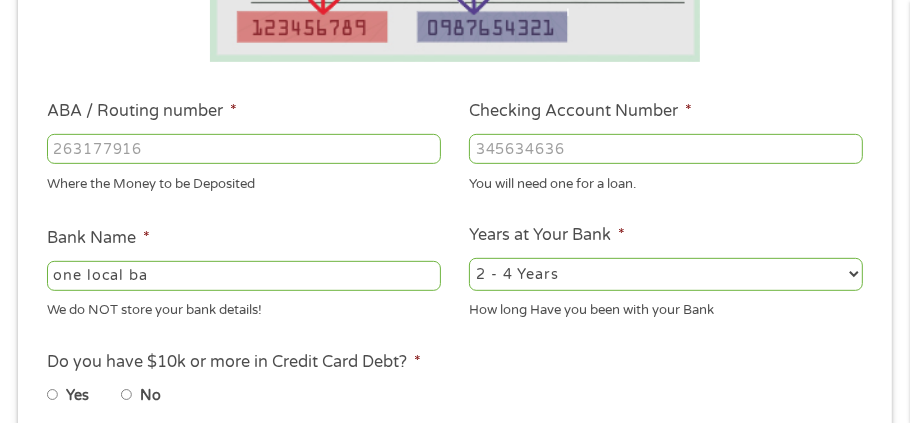 click on "one local ba" at bounding box center (244, 276) 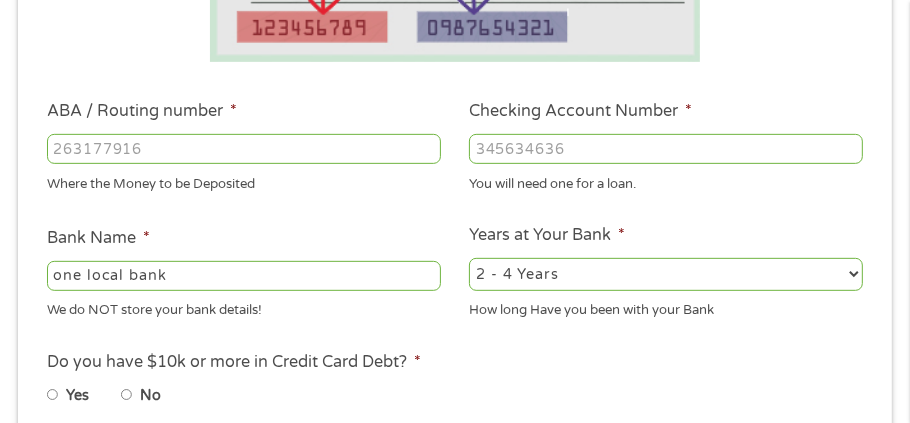 type on "one local bank" 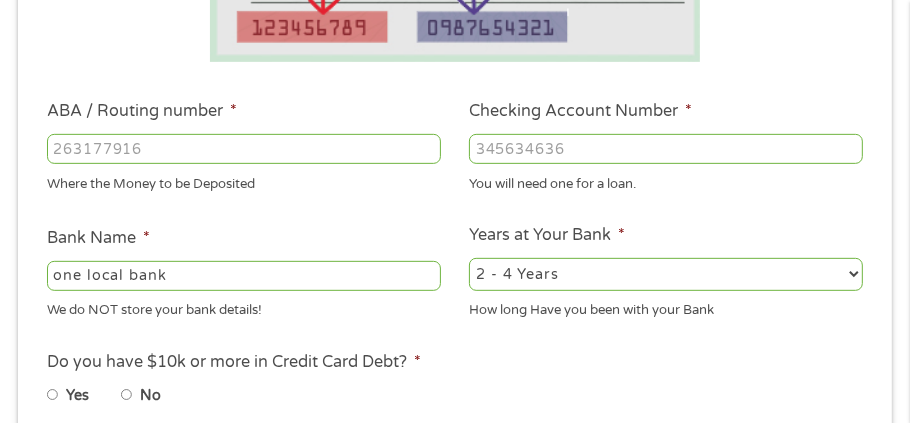 select on "60months" 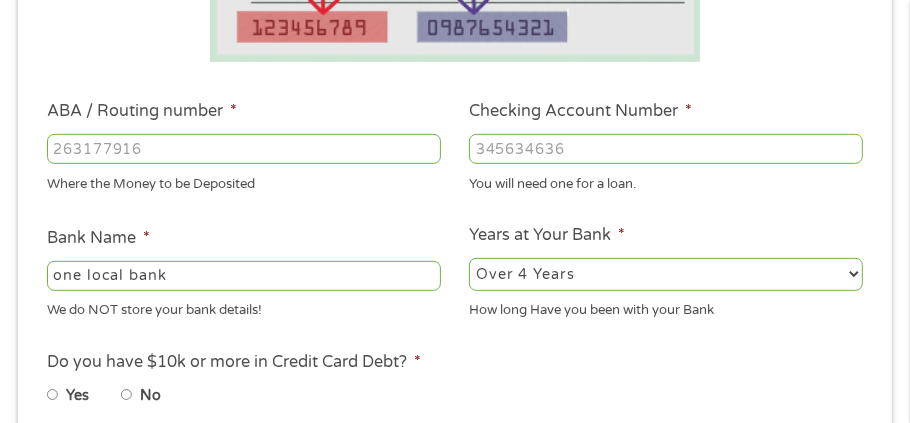 click on "2 - 4 Years 6 - 12 Months 1 - 2 Years Over 4 Years" at bounding box center (666, 274) 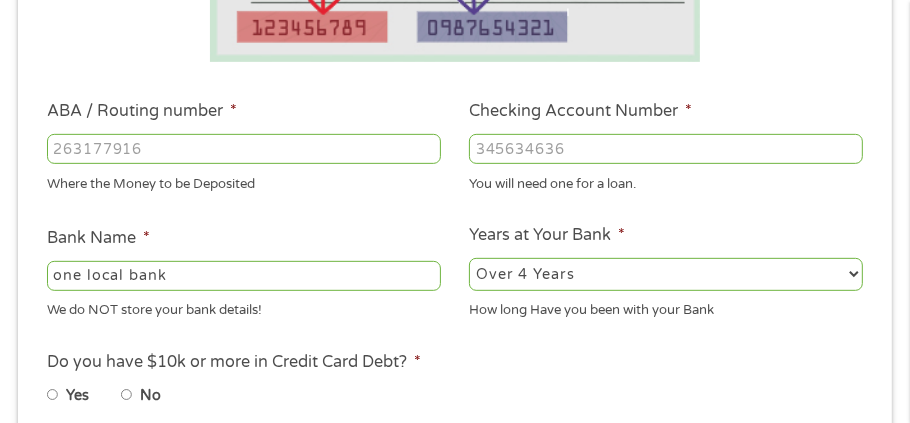 type on "[PHONE]" 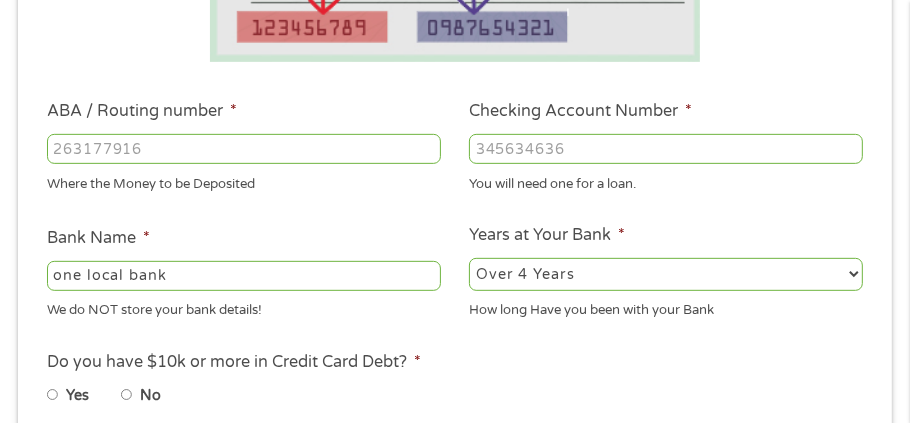 type on "NORWOOD COOP BANK" 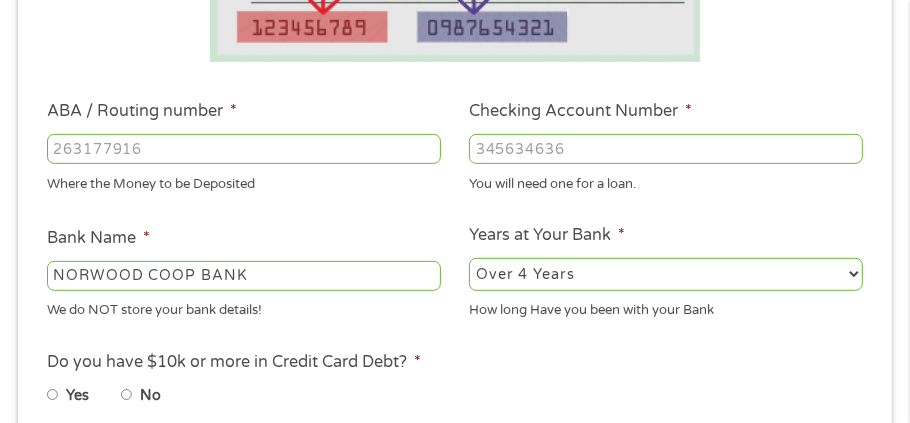 type on "[PHONE]" 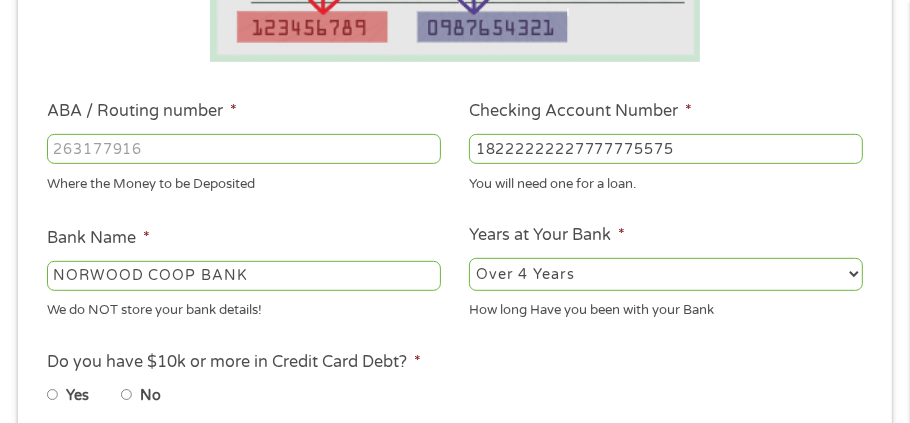 drag, startPoint x: 680, startPoint y: 143, endPoint x: 514, endPoint y: 155, distance: 166.43317 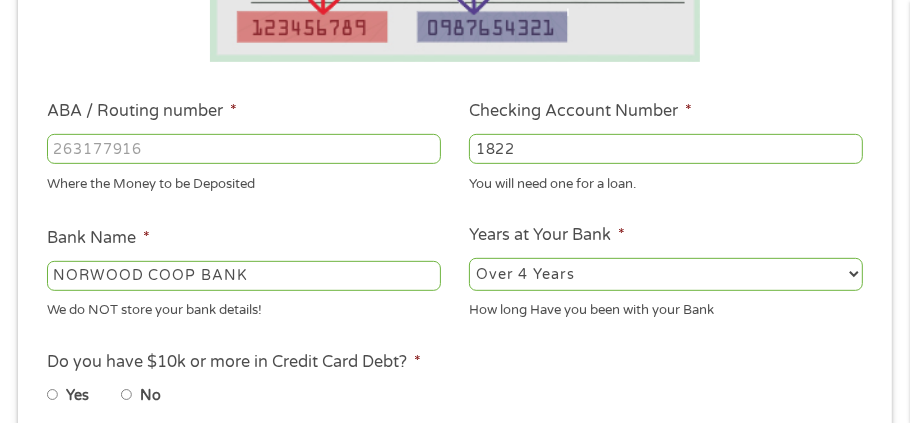 click on "1822" at bounding box center (666, 149) 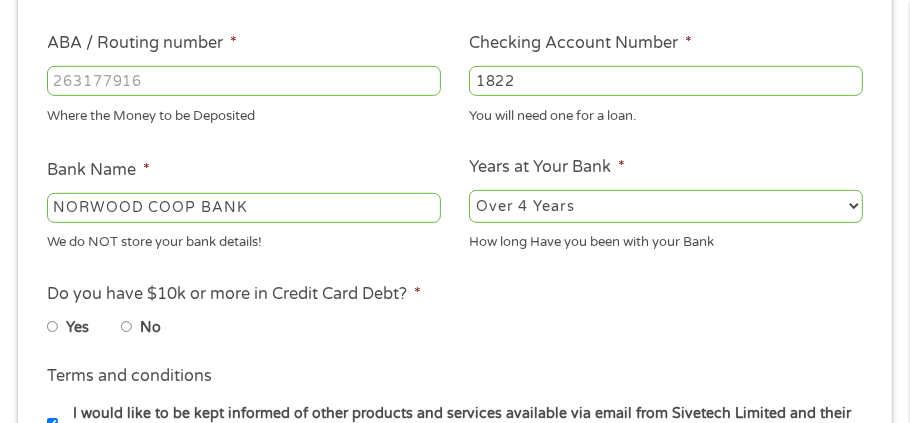 scroll, scrollTop: 622, scrollLeft: 0, axis: vertical 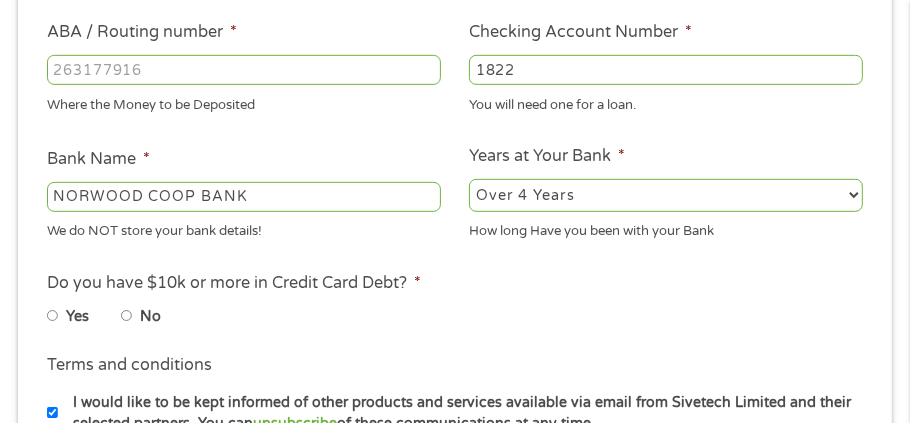 type on "[ZIP]" 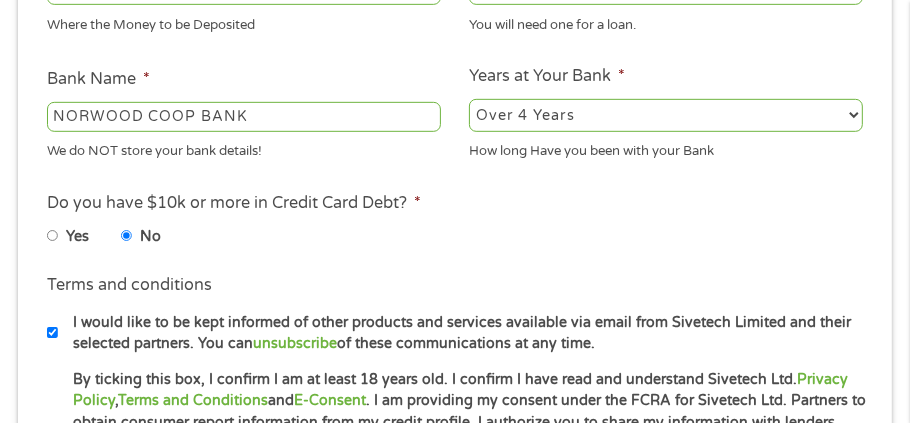 scroll, scrollTop: 743, scrollLeft: 0, axis: vertical 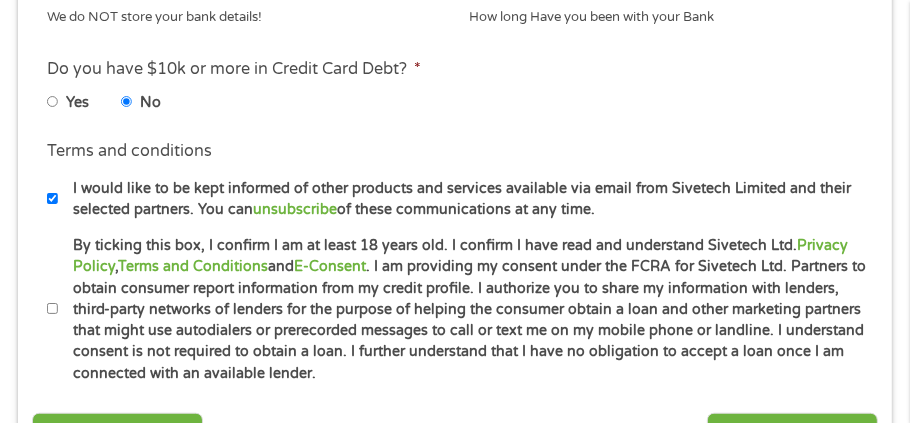 click on "By ticking this box, I confirm I am at least 18 years old. I confirm I have read and understand Sivetech Ltd.  Privacy Policy ,  Terms and Conditions  and  E-Consent . I am providing my consent under the FCRA for Sivetech Ltd. Partners to obtain consumer report information from my credit profile. I authorize you to share my information with lenders, third-party networks of lenders for the purpose of helping the consumer obtain a loan and other marketing partners that might use autodialers or prerecorded messages to call or text me on my mobile phone or landline. I understand consent is not required to obtain a loan. I further understand that I have no obligation to accept a loan once I am connected with an available lender." at bounding box center (53, 309) 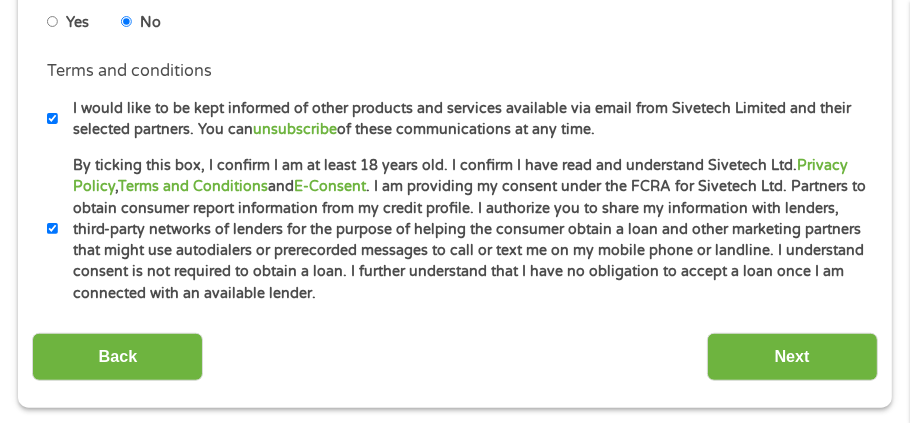 scroll, scrollTop: 1009, scrollLeft: 0, axis: vertical 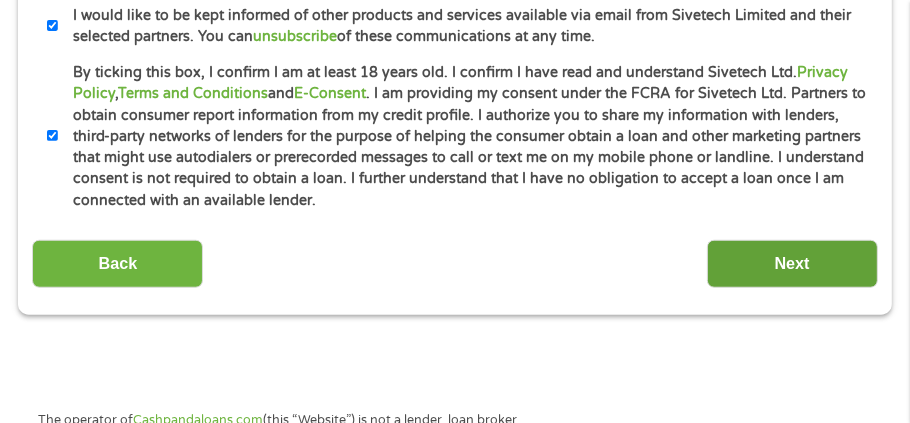 click on "Next" at bounding box center (792, 264) 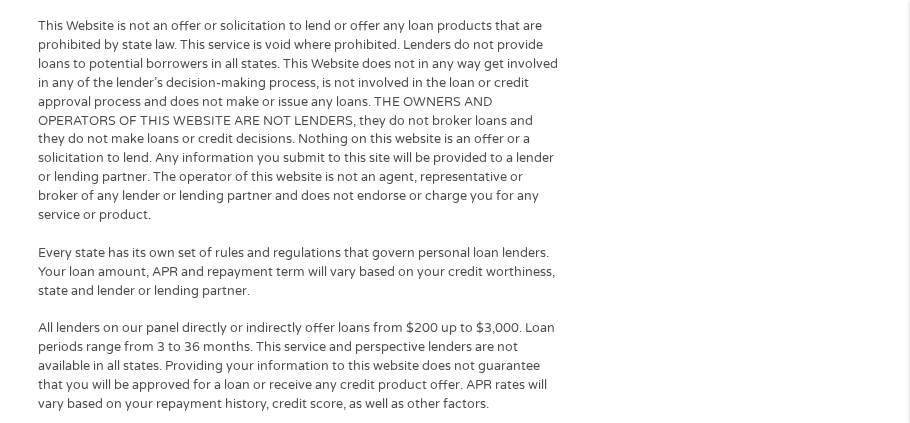 scroll, scrollTop: 7, scrollLeft: 8, axis: both 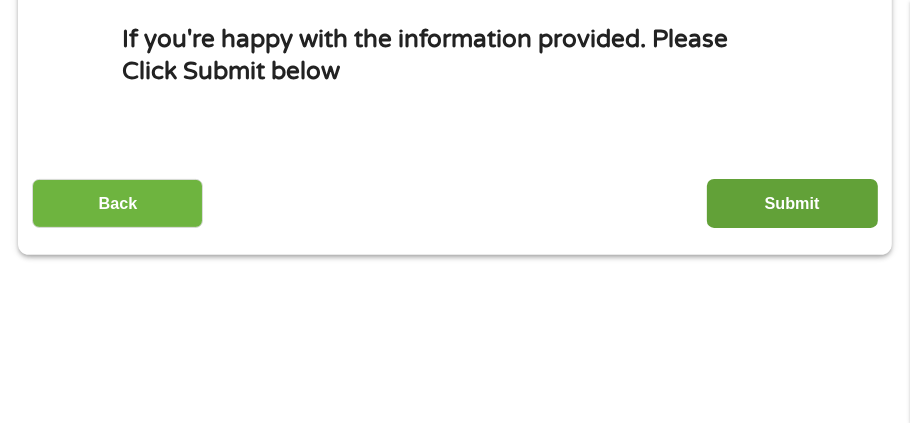 click on "Submit" at bounding box center (792, 203) 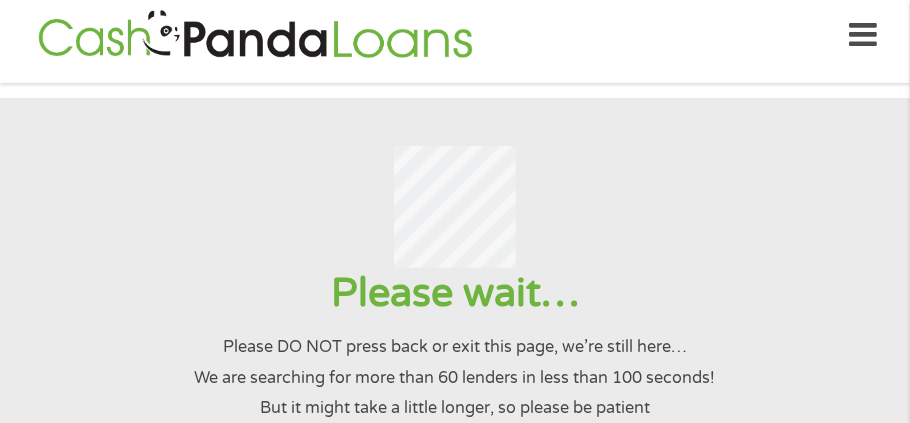 scroll, scrollTop: 0, scrollLeft: 0, axis: both 